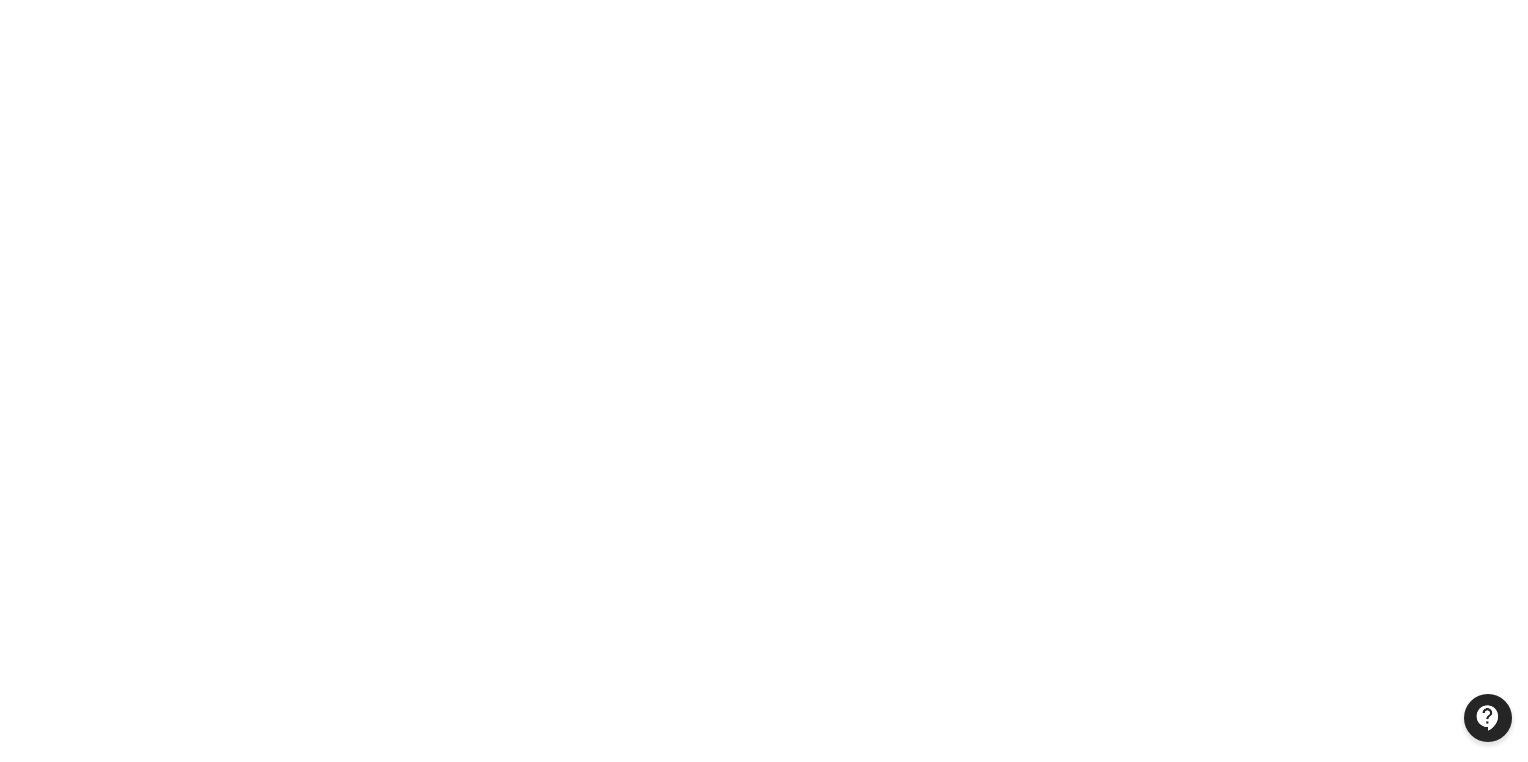 scroll, scrollTop: 0, scrollLeft: 0, axis: both 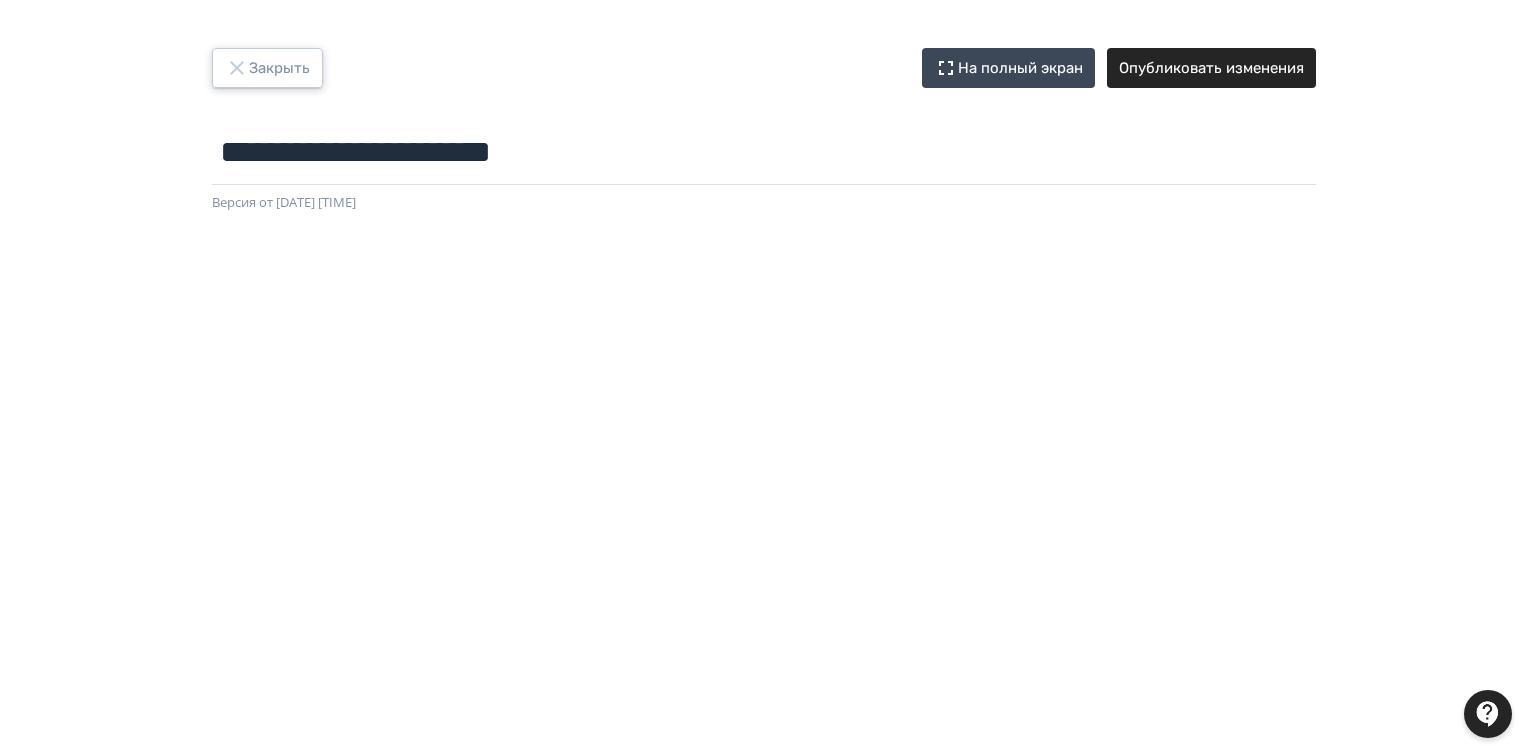 click on "Закрыть" at bounding box center (267, 68) 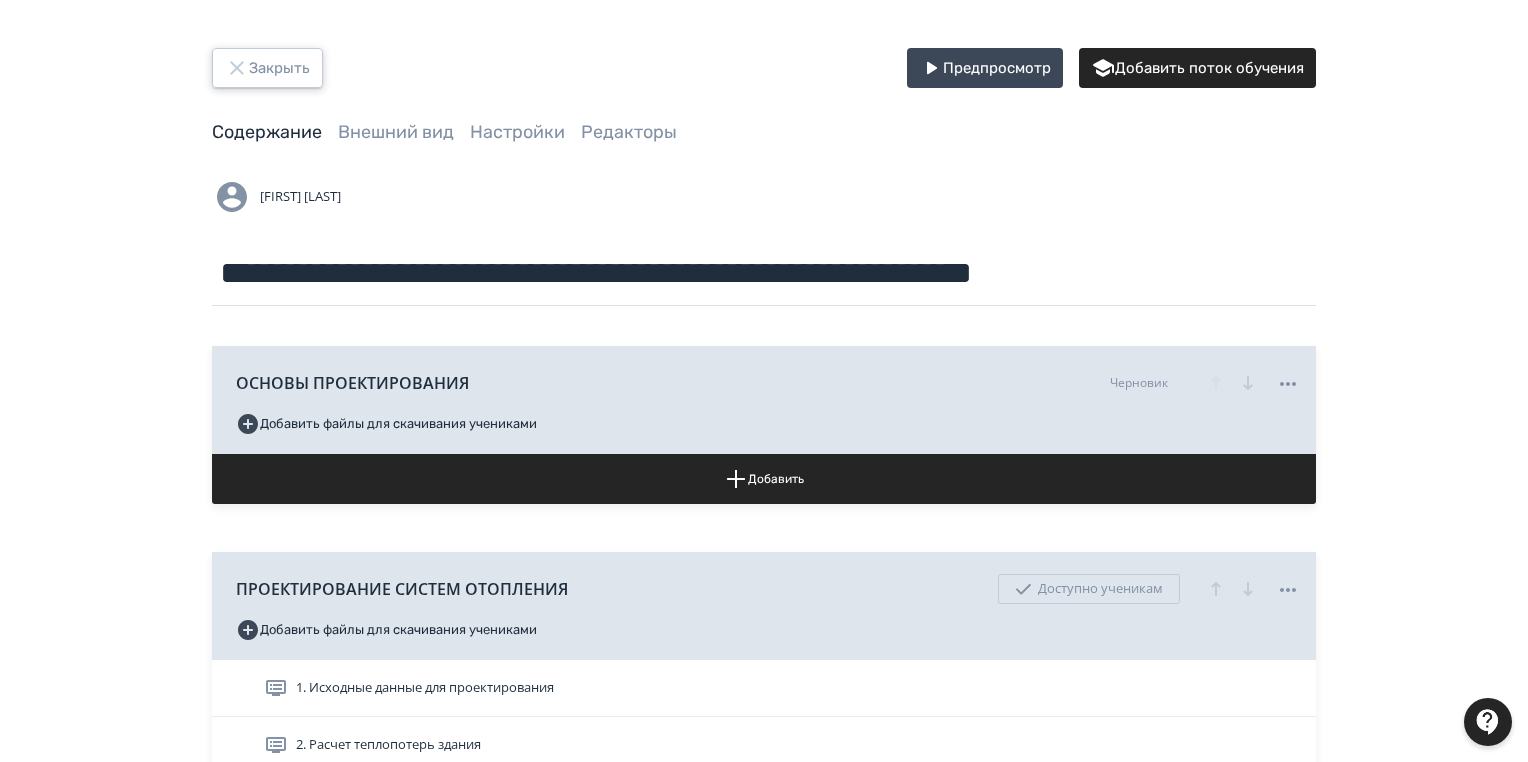 click 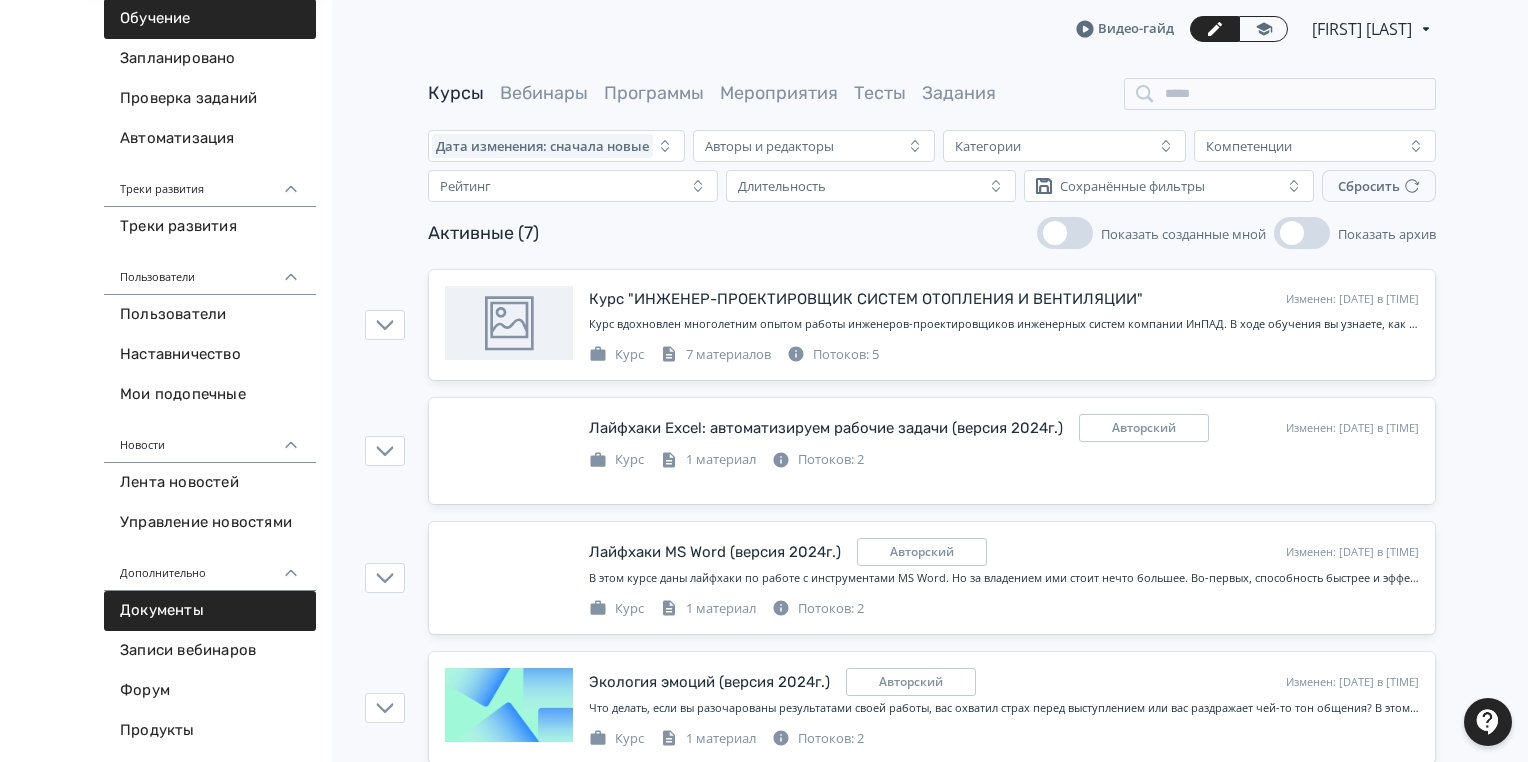scroll, scrollTop: 206, scrollLeft: 0, axis: vertical 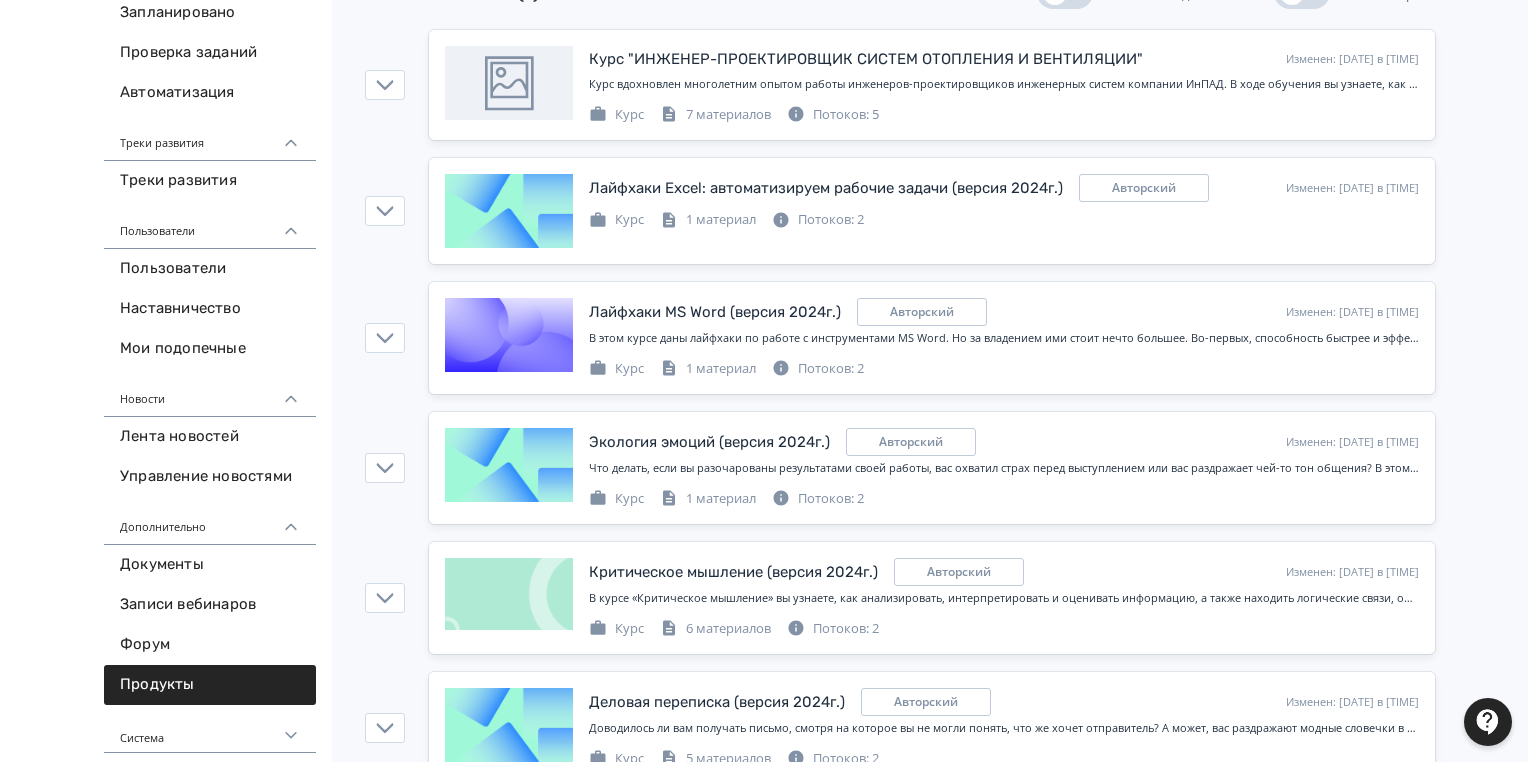 click on "Продукты" at bounding box center [210, 685] 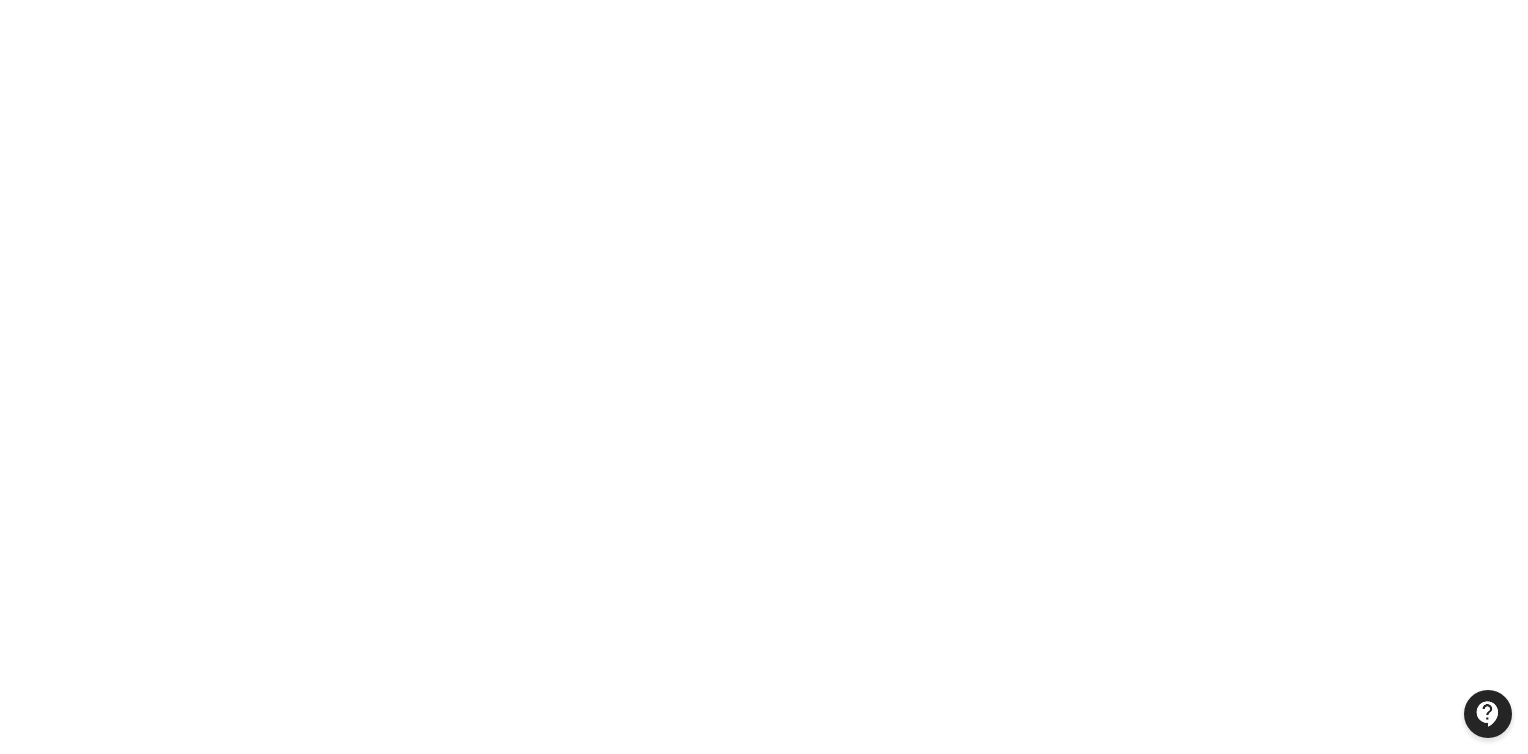 scroll, scrollTop: 0, scrollLeft: 0, axis: both 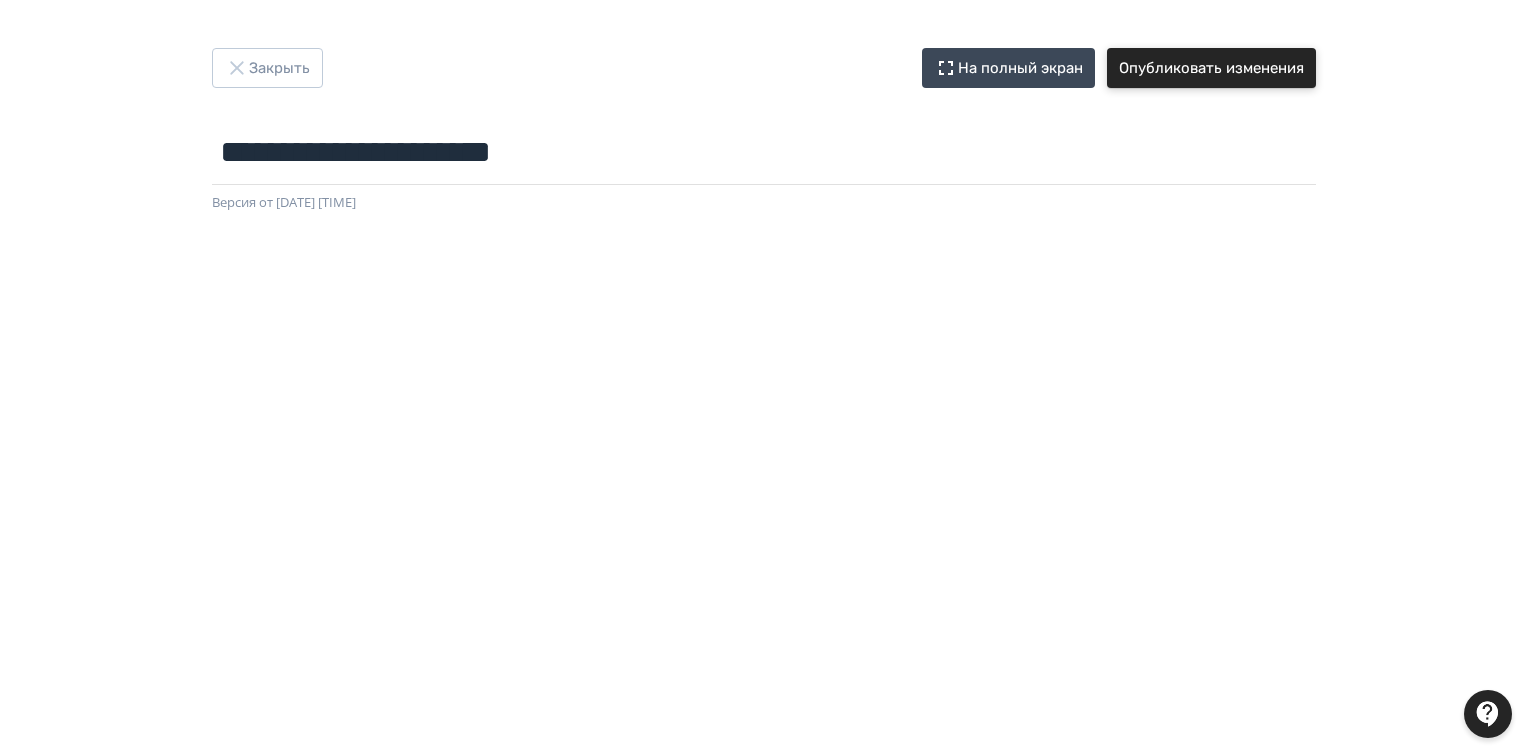click on "Опубликовать изменения" at bounding box center [1211, 68] 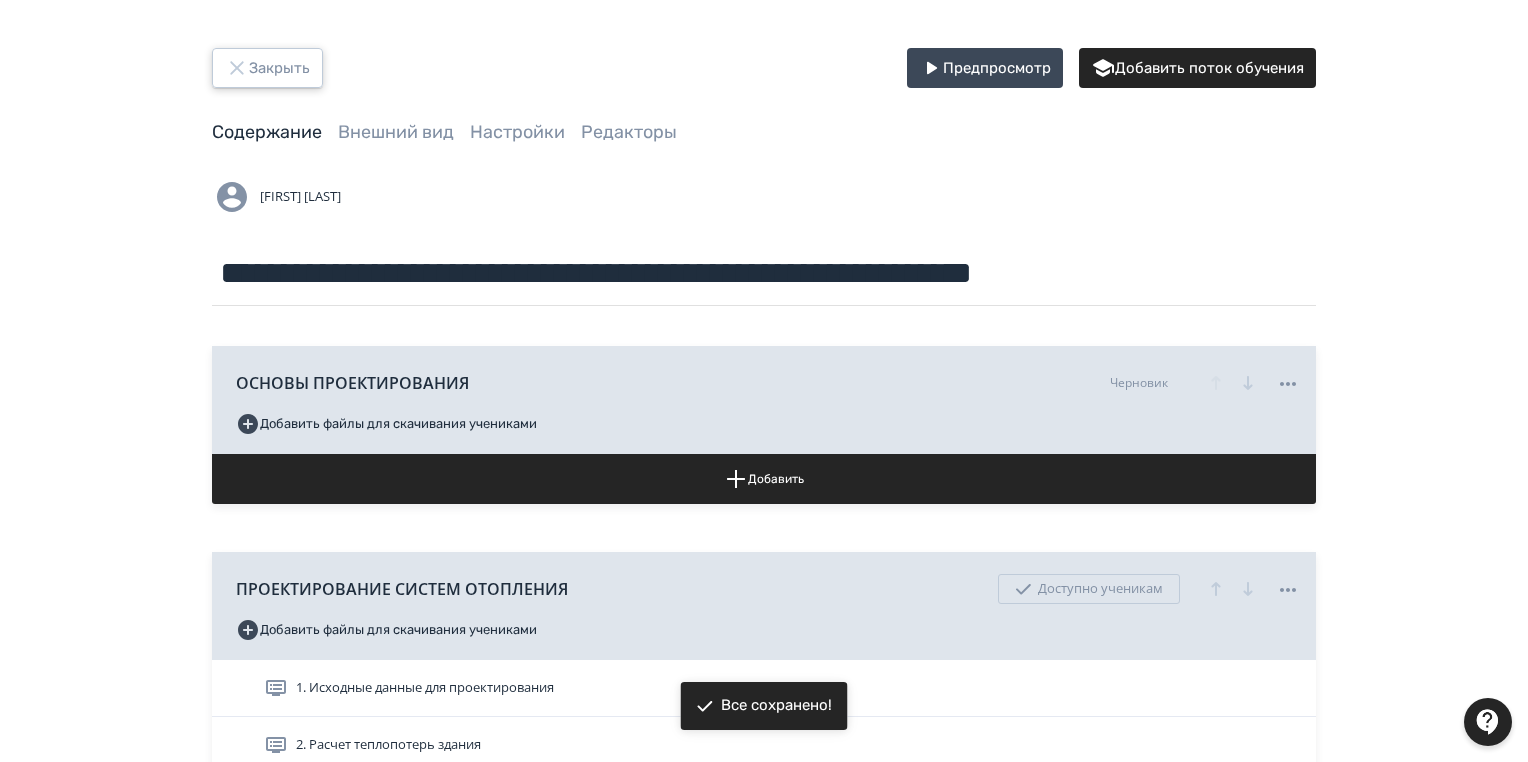 click on "Закрыть" at bounding box center (267, 68) 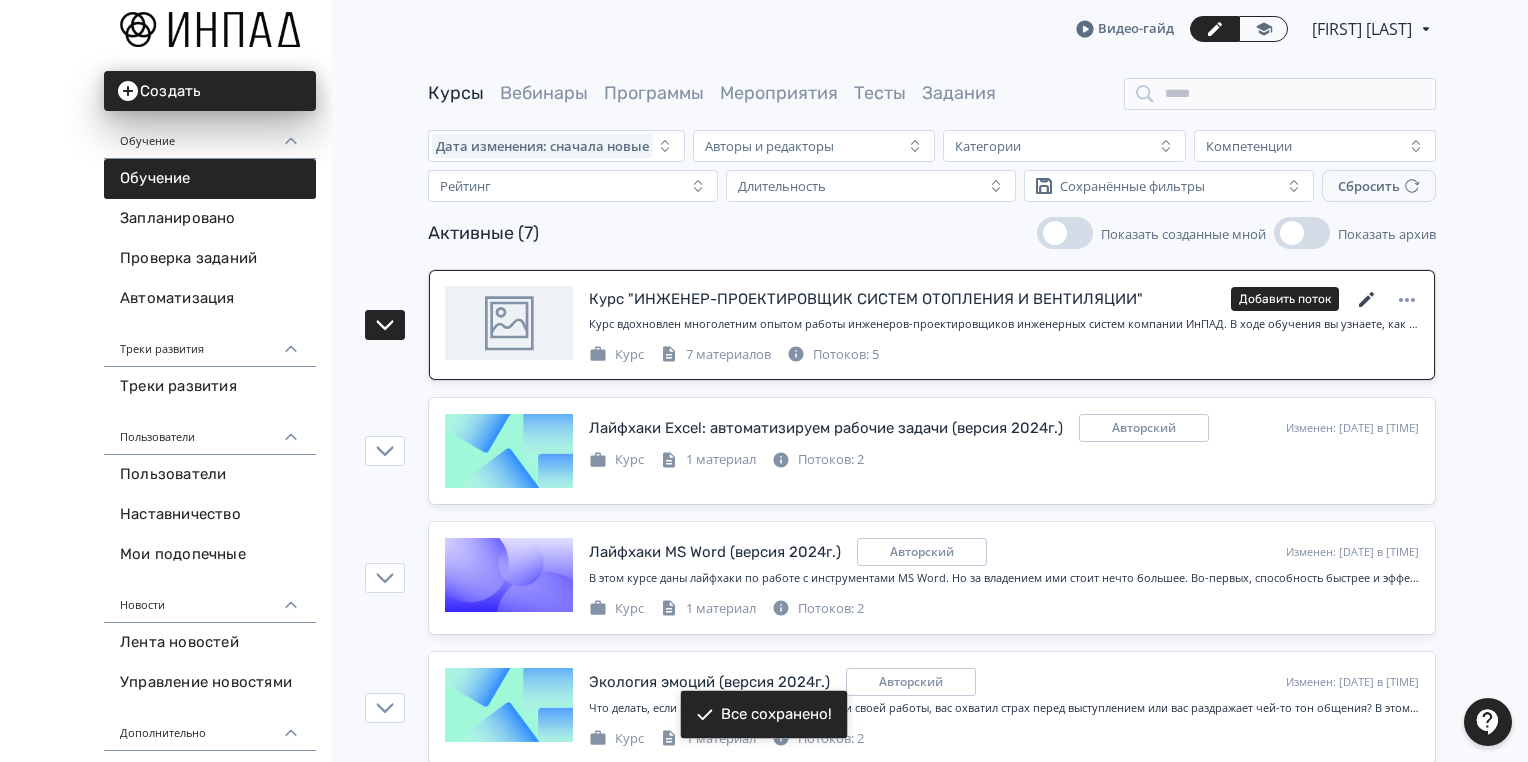 click 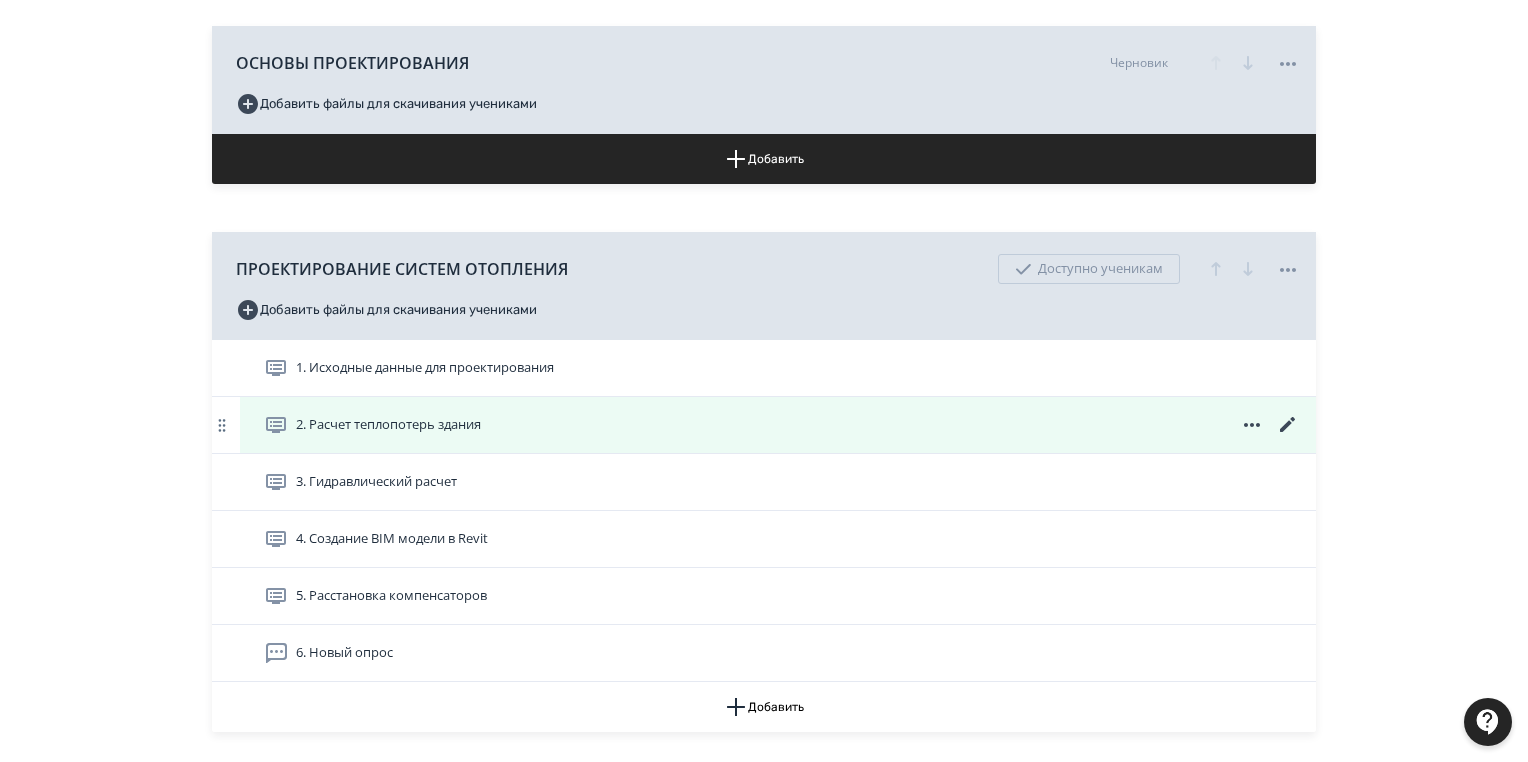 scroll, scrollTop: 400, scrollLeft: 0, axis: vertical 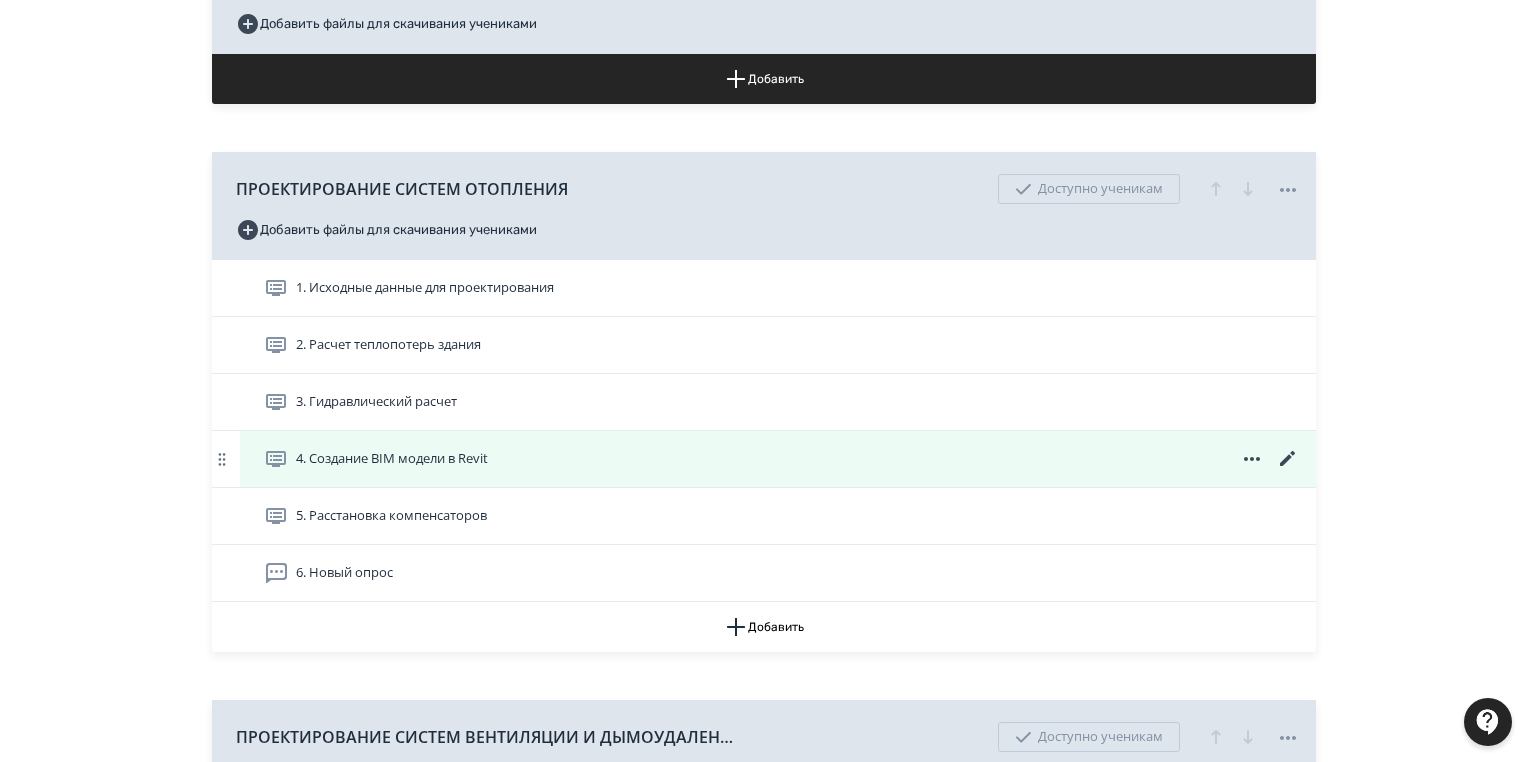 click 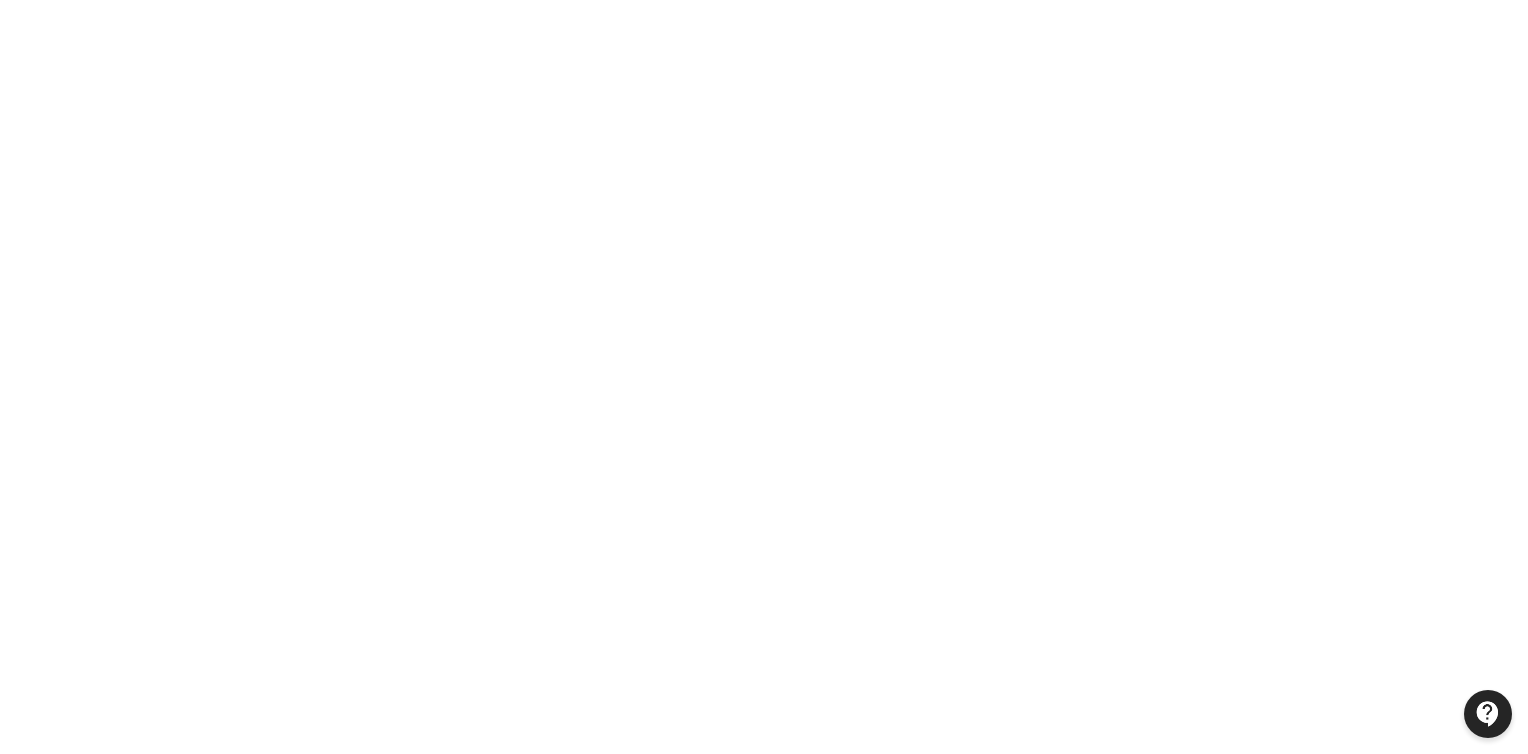 scroll, scrollTop: 397, scrollLeft: 0, axis: vertical 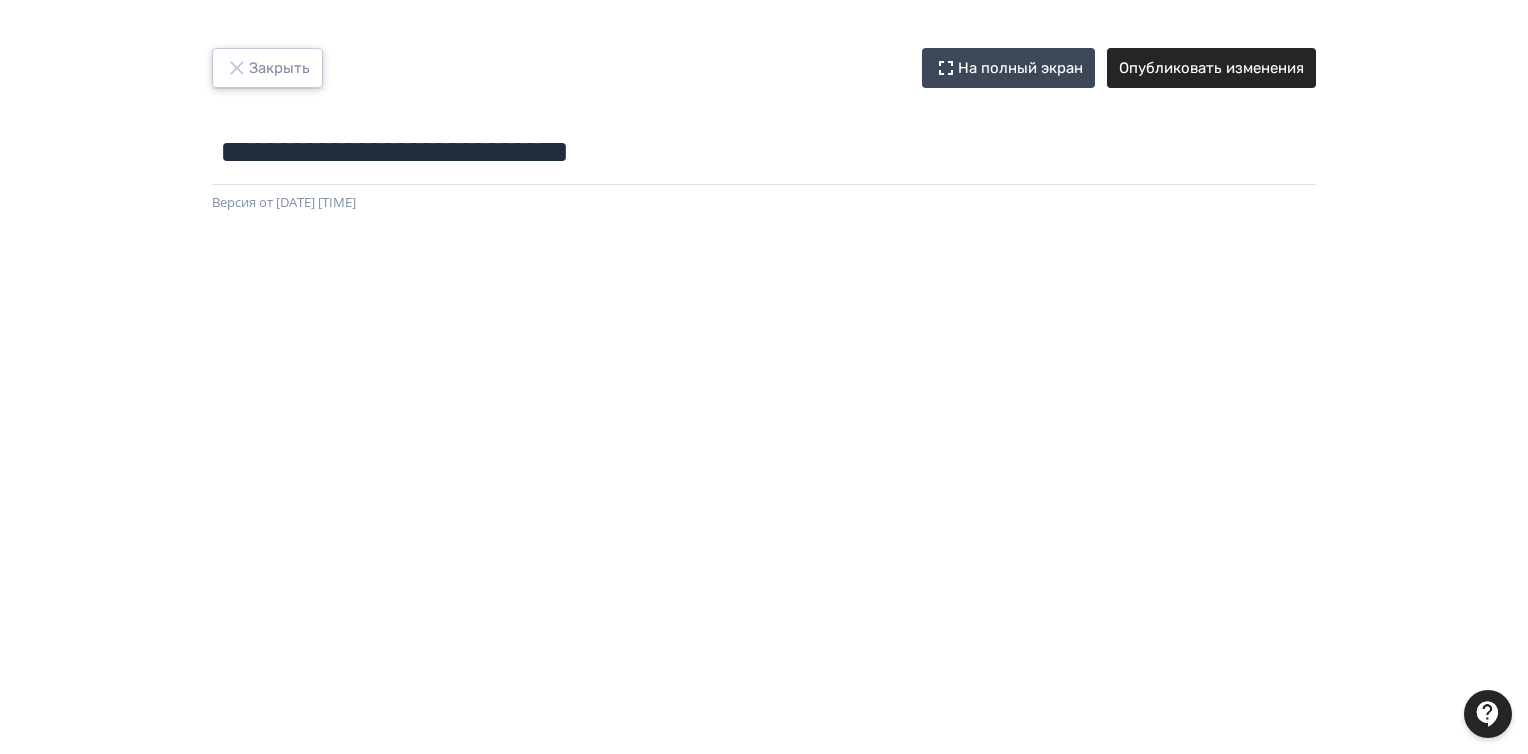 click on "Закрыть" at bounding box center [267, 68] 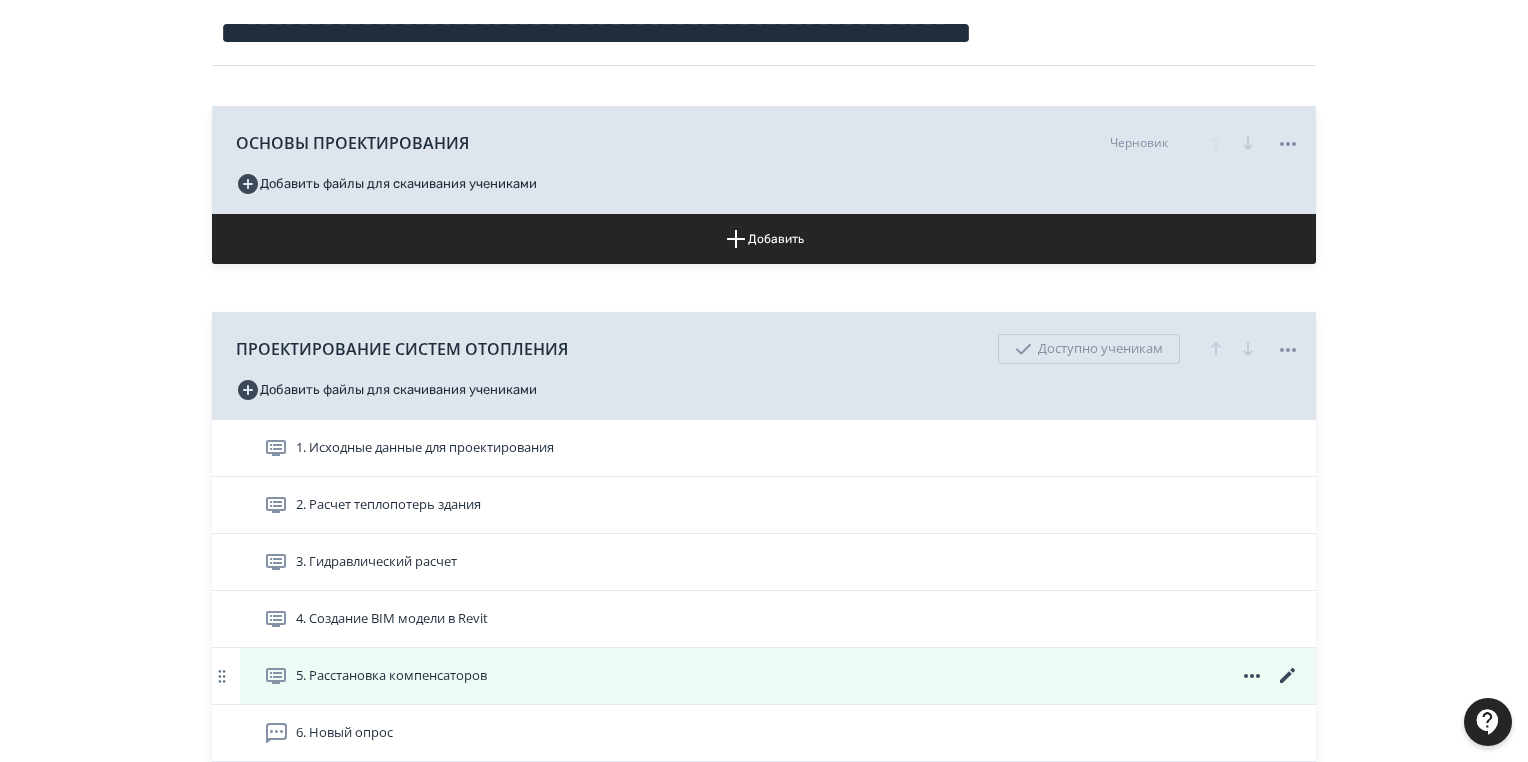 scroll, scrollTop: 400, scrollLeft: 0, axis: vertical 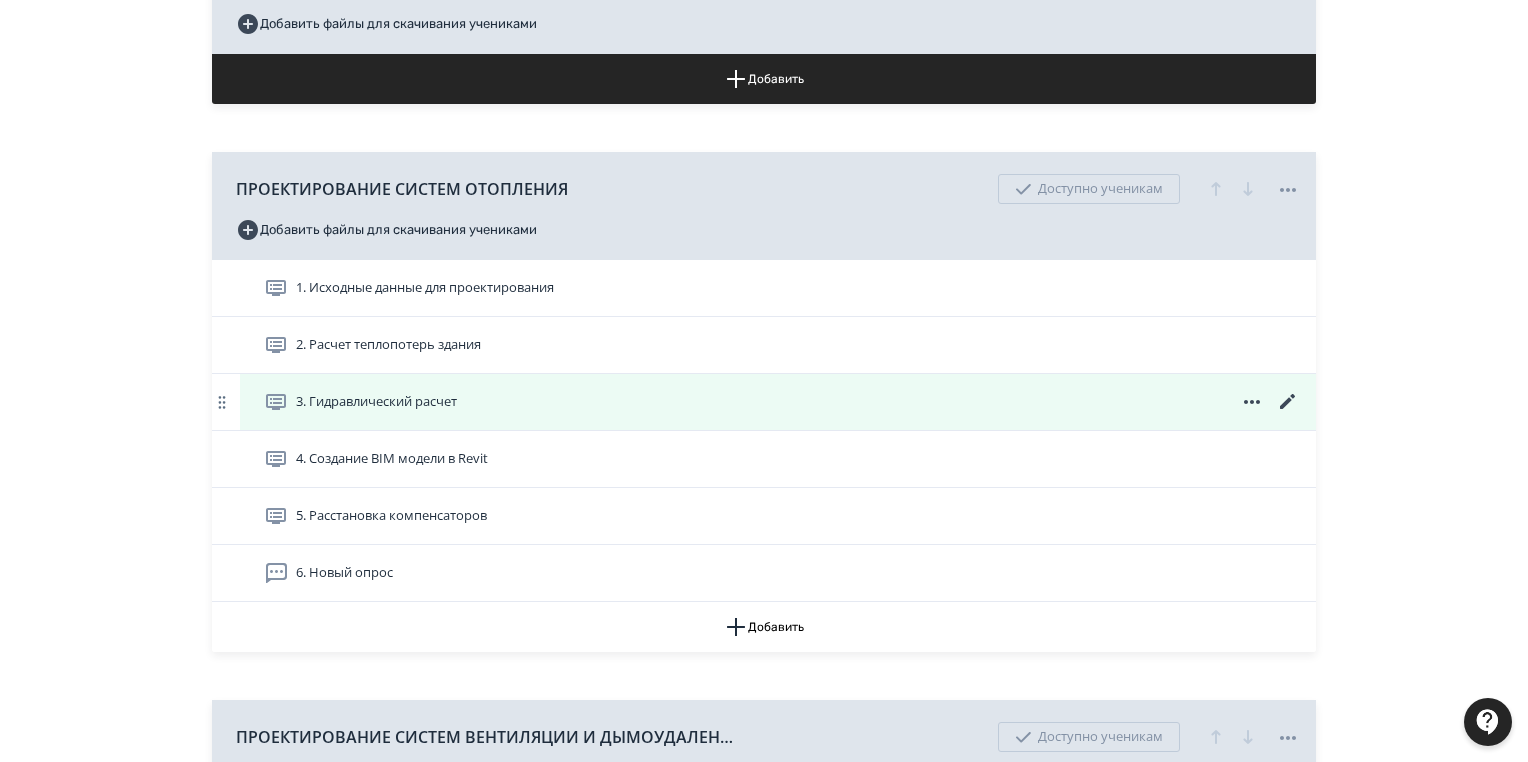 click 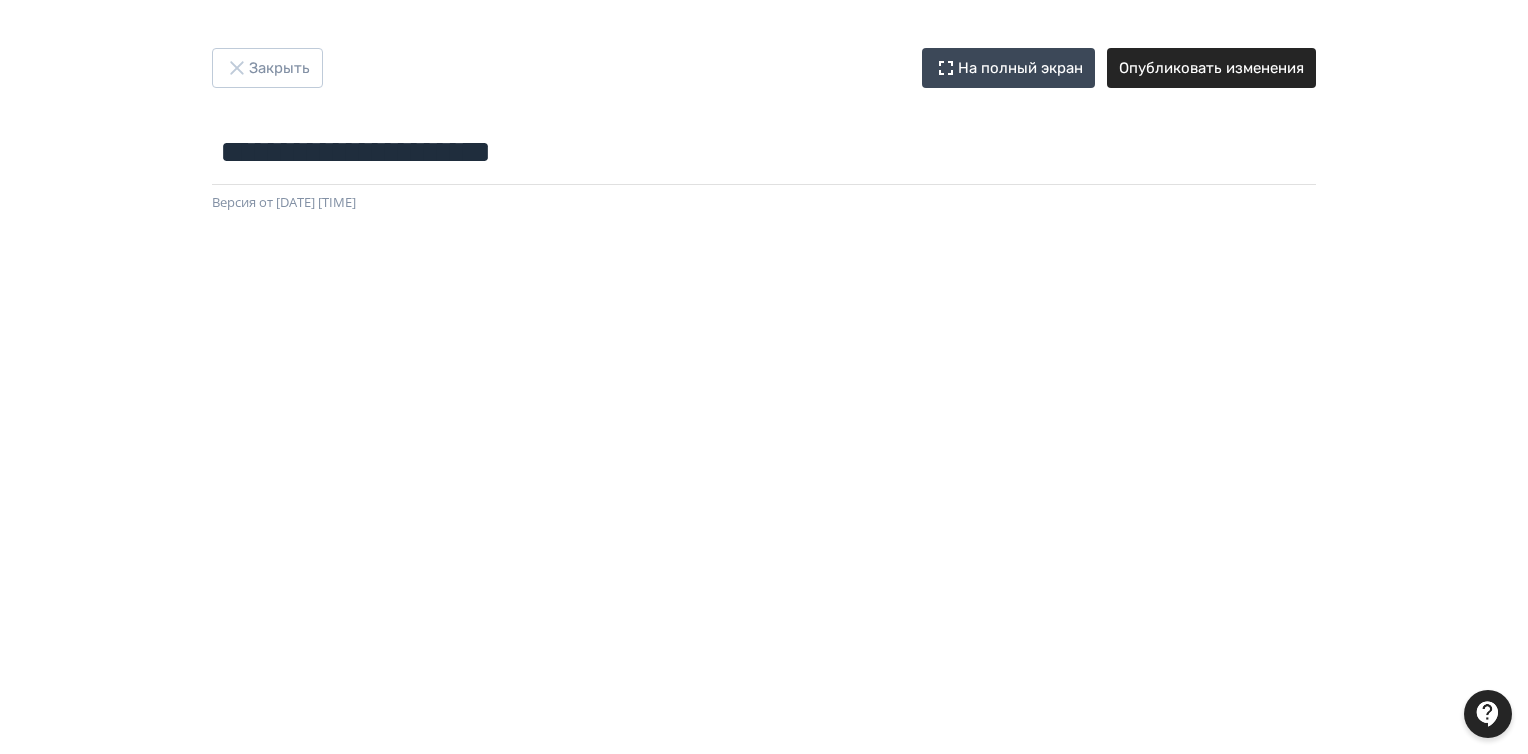 scroll, scrollTop: 320, scrollLeft: 0, axis: vertical 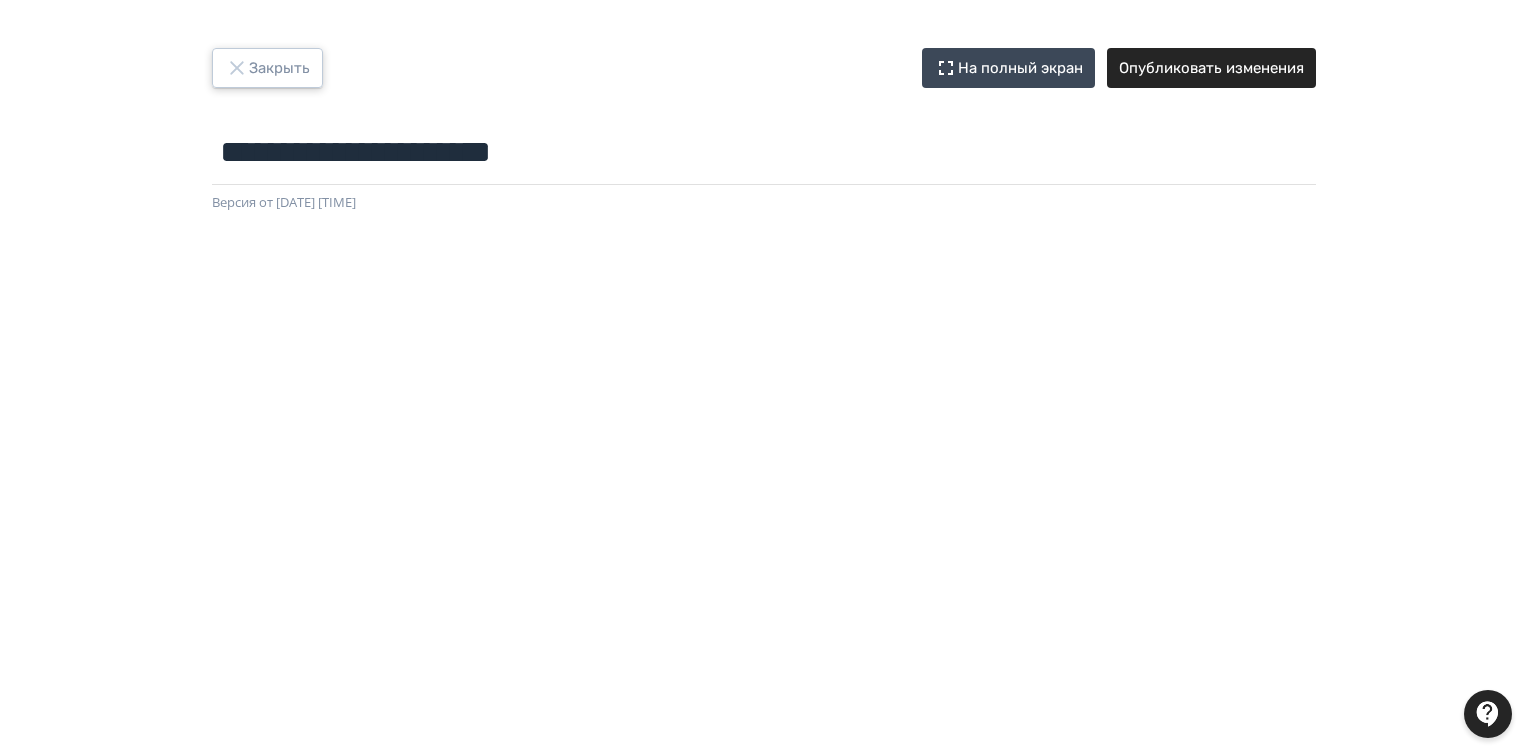 click on "Закрыть" at bounding box center (267, 68) 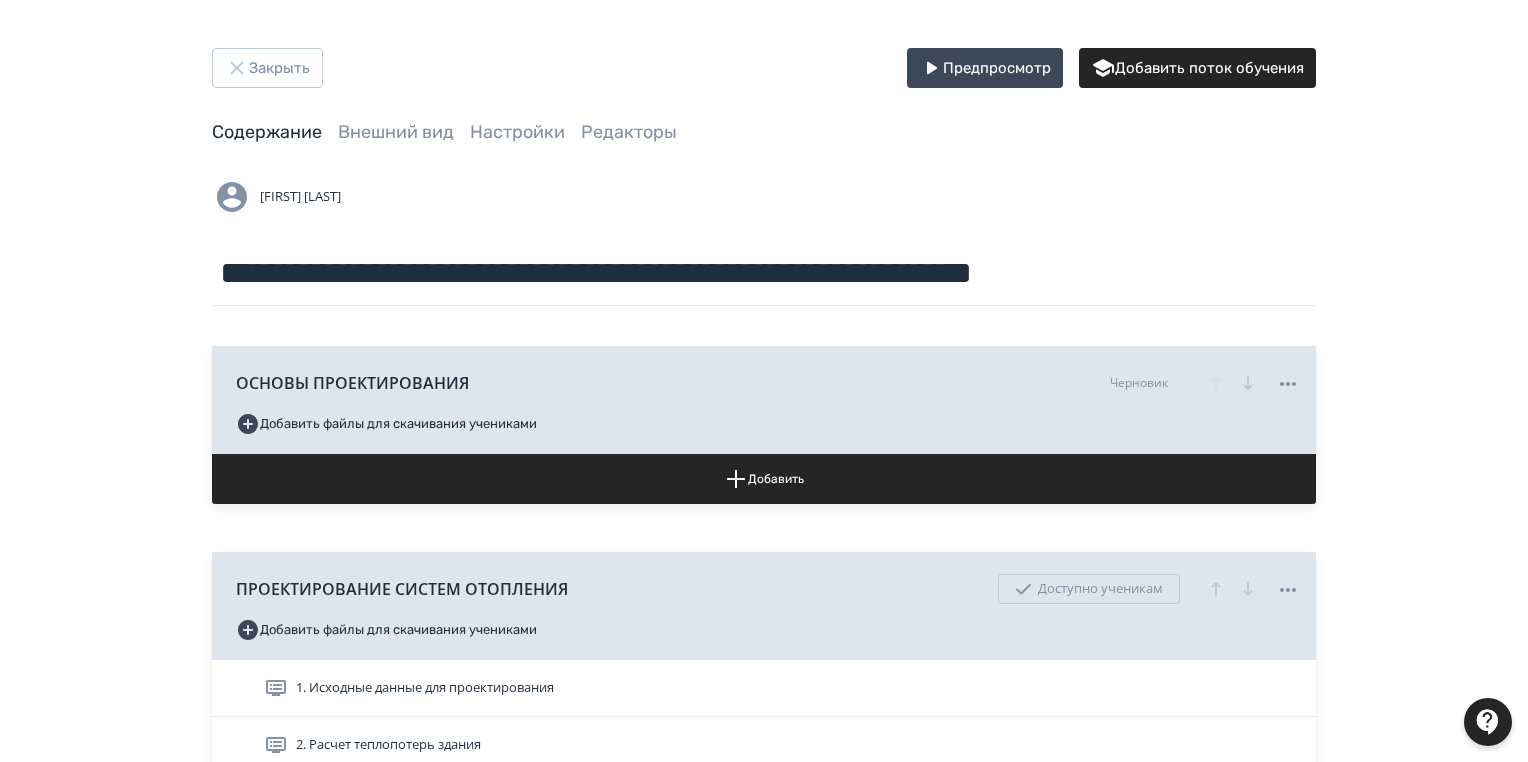 scroll, scrollTop: 320, scrollLeft: 0, axis: vertical 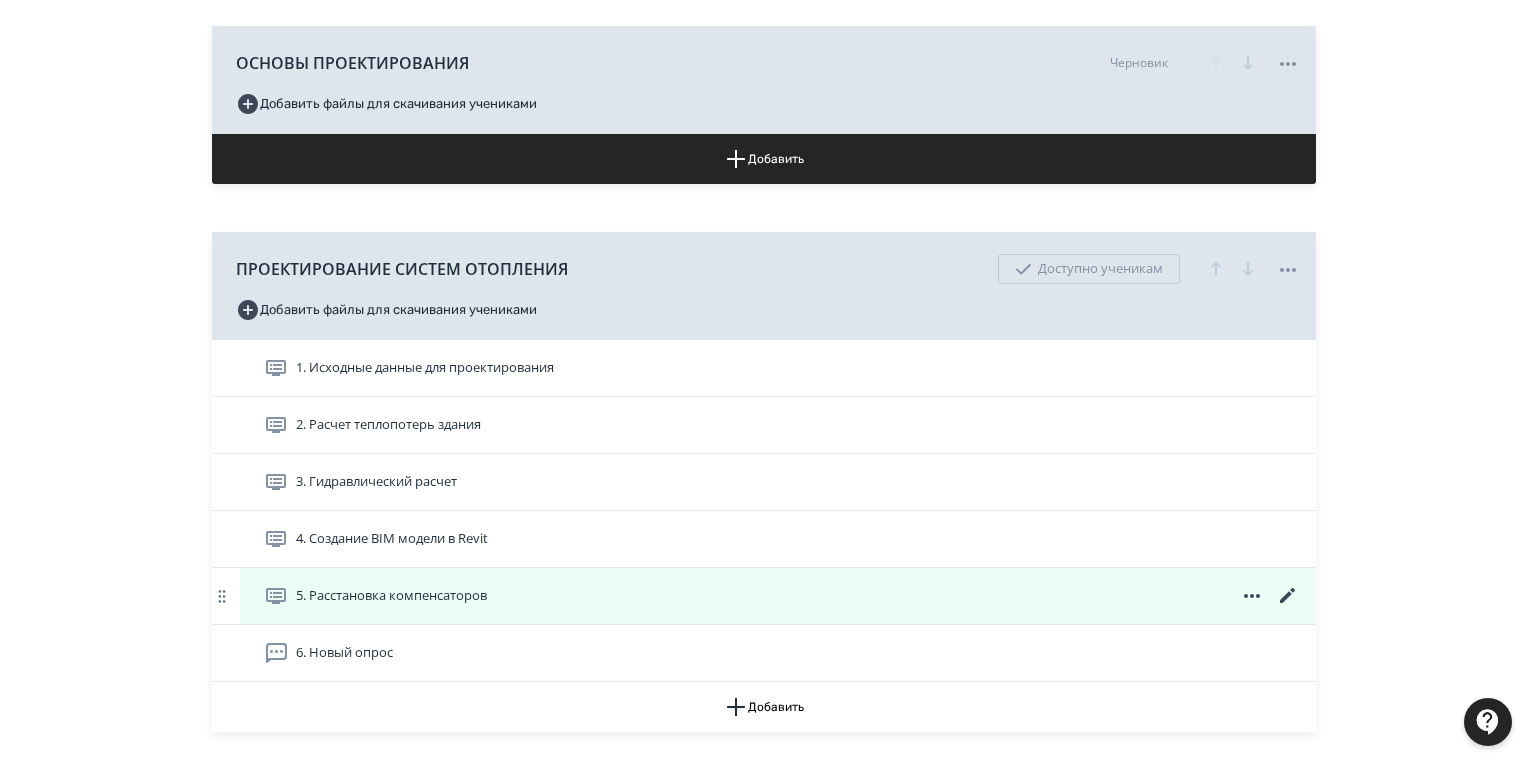 click 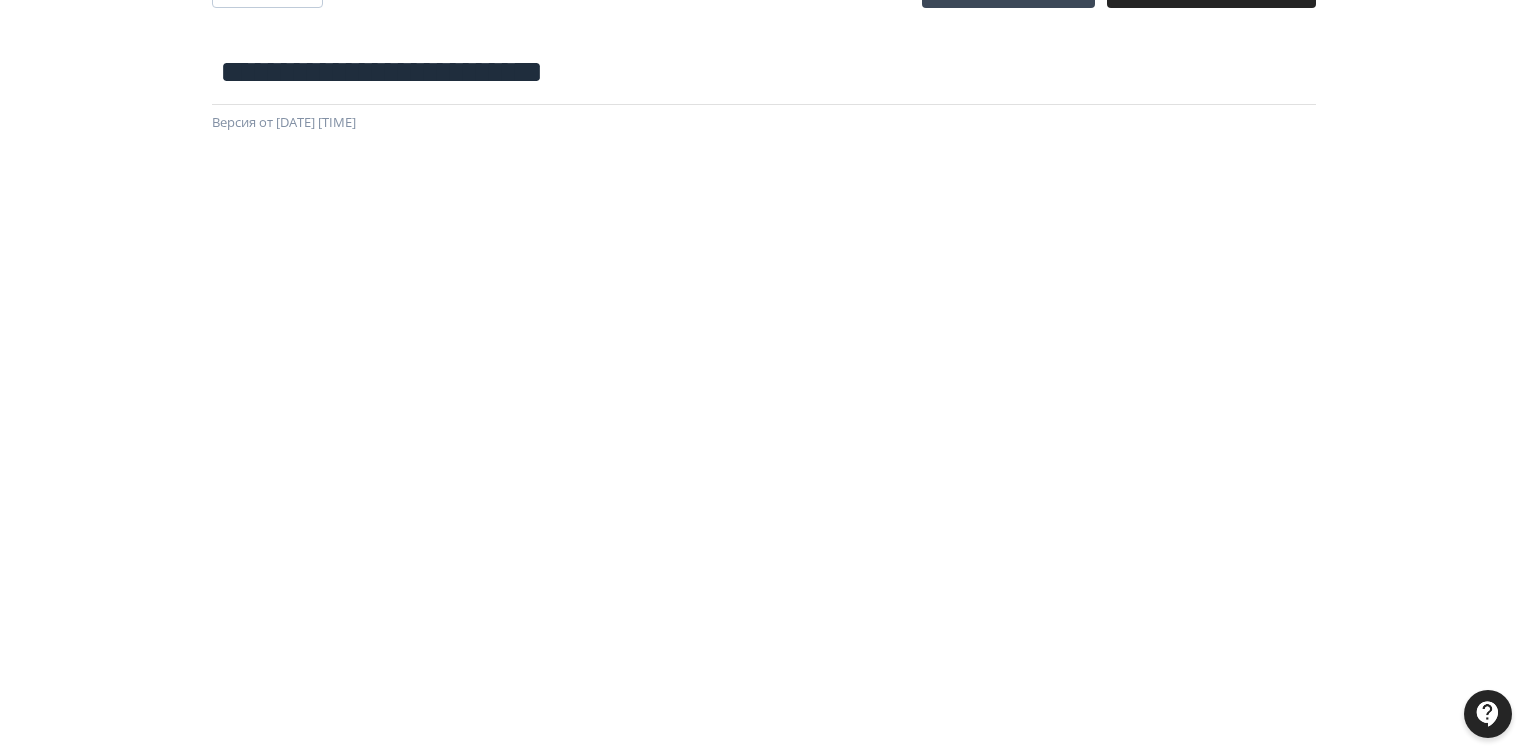 scroll, scrollTop: 0, scrollLeft: 0, axis: both 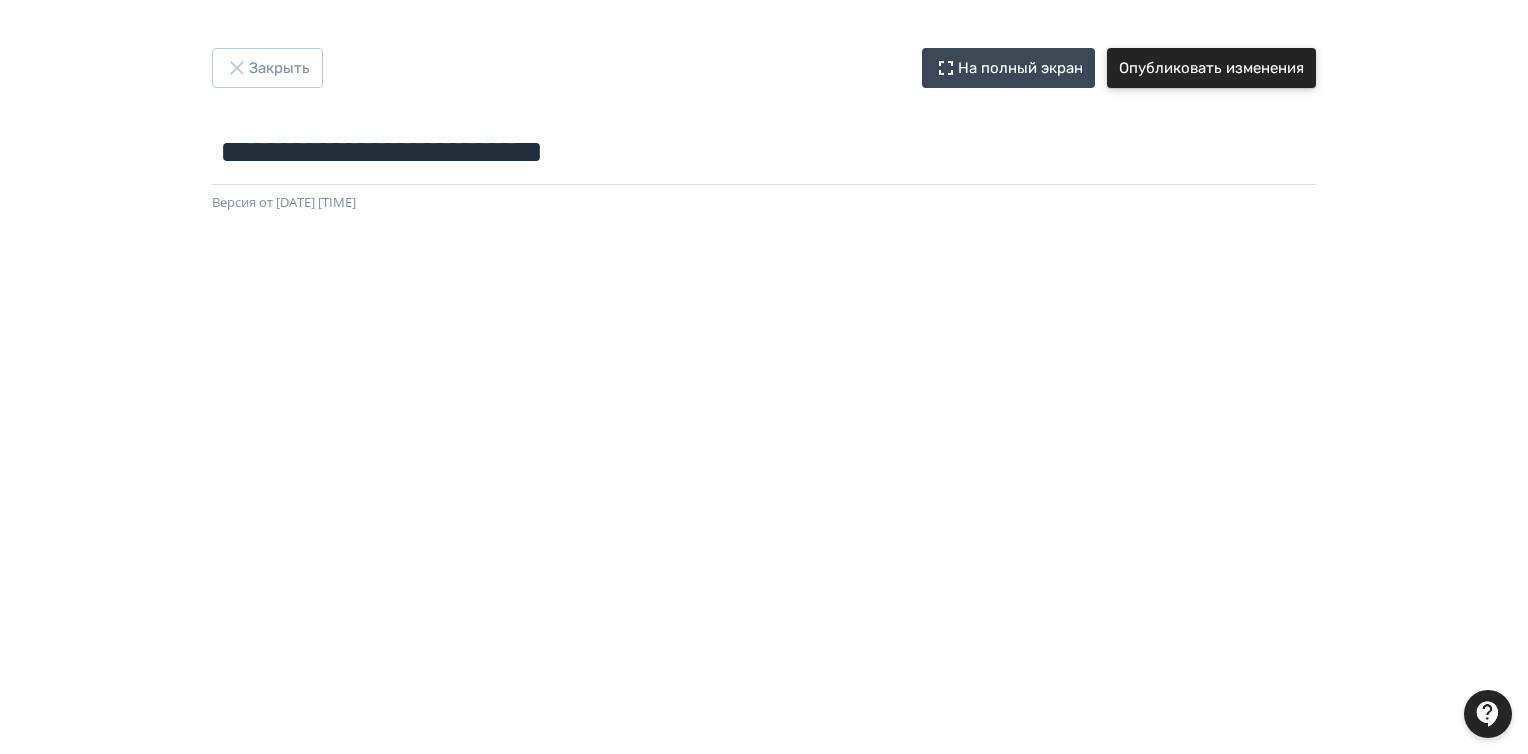 click on "Опубликовать изменения" at bounding box center (1211, 68) 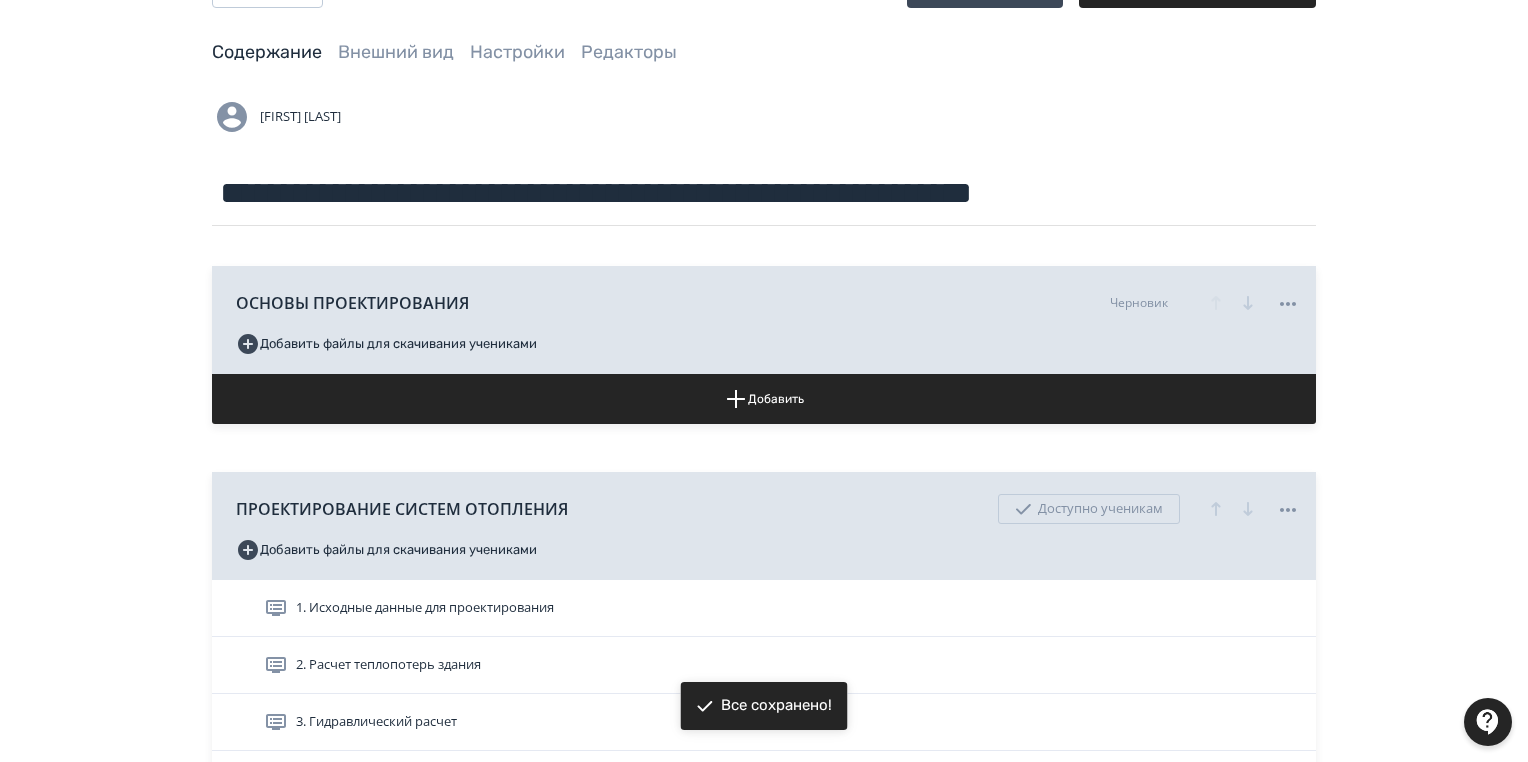 scroll, scrollTop: 320, scrollLeft: 0, axis: vertical 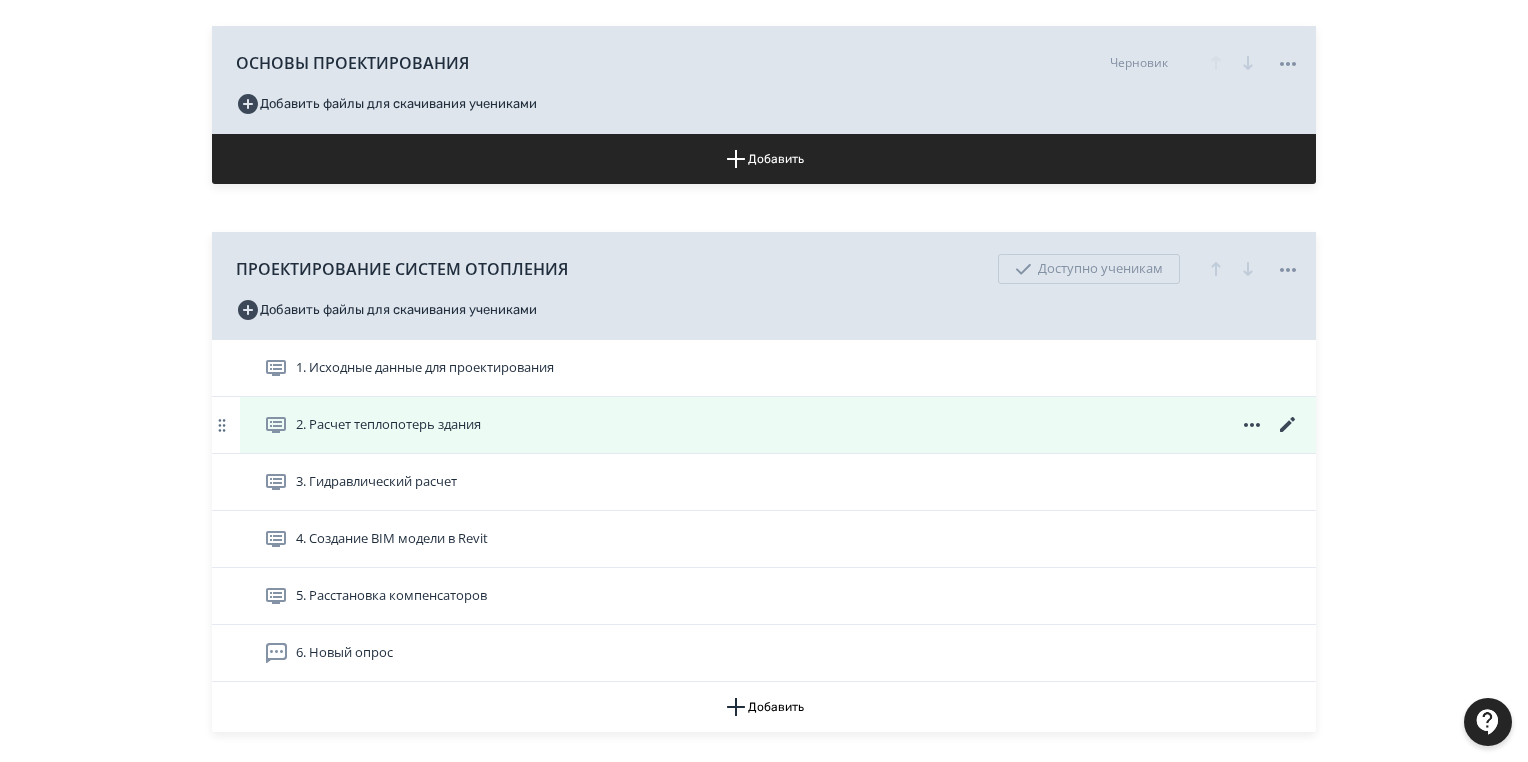 click 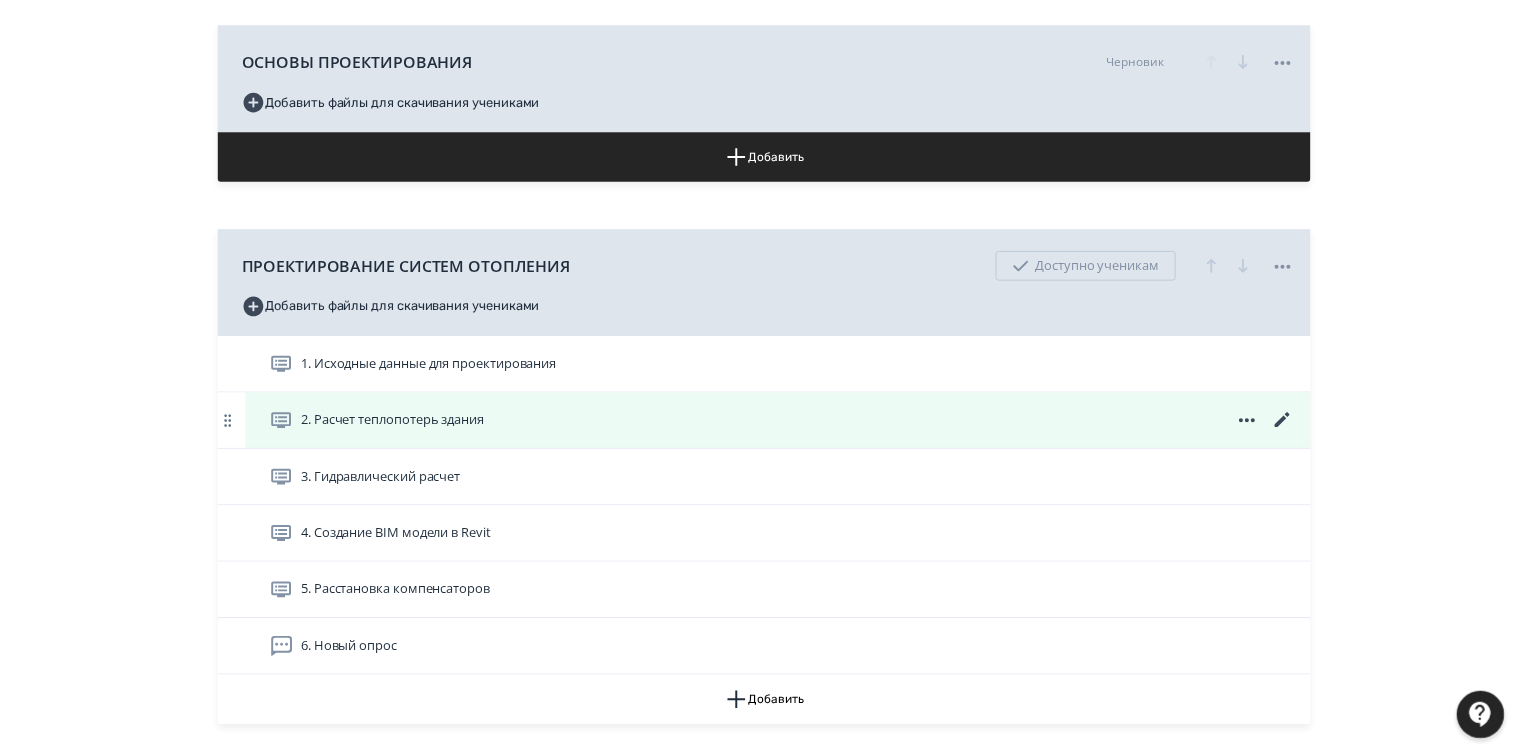 scroll, scrollTop: 0, scrollLeft: 0, axis: both 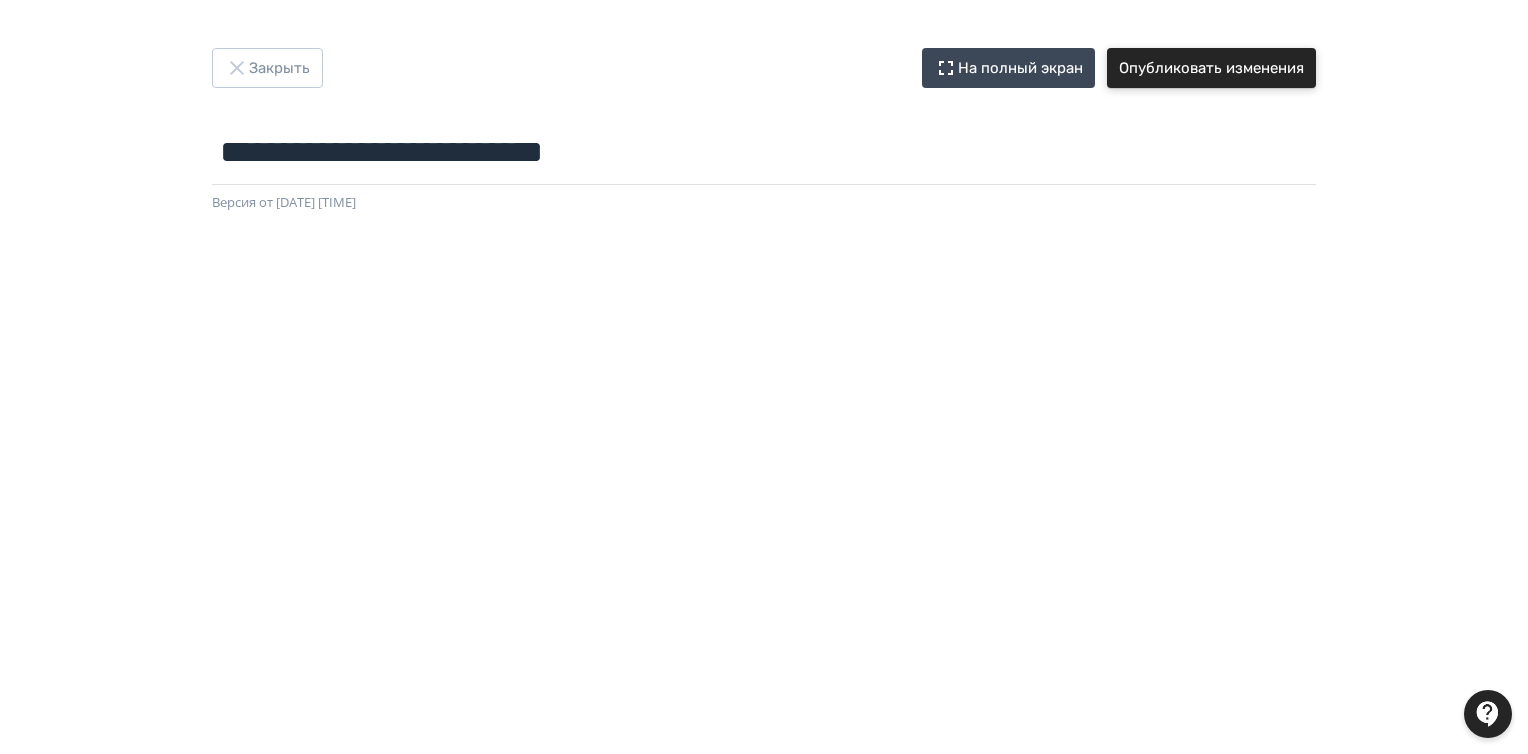 click on "Опубликовать изменения" at bounding box center (1211, 68) 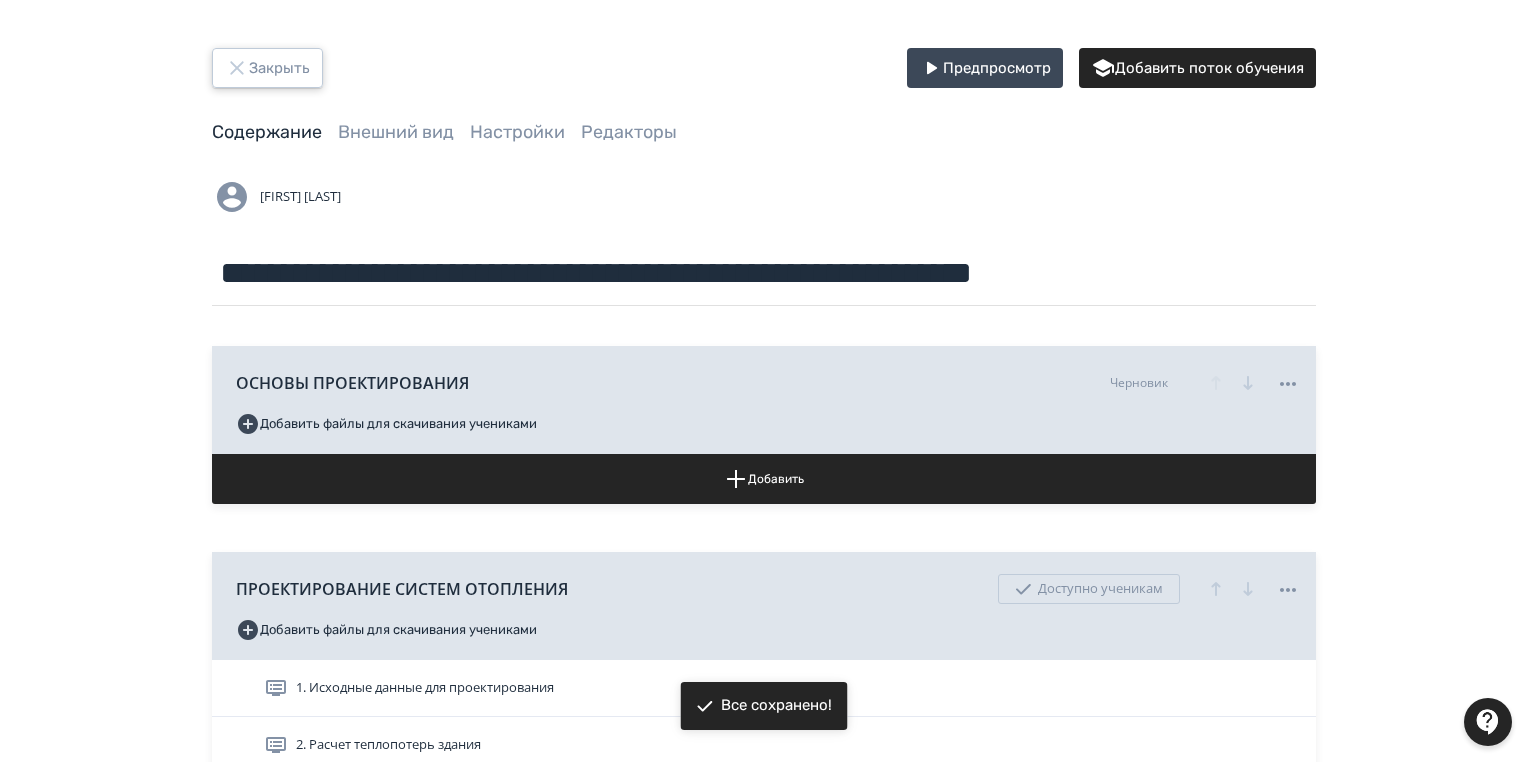 click on "Закрыть" at bounding box center (267, 68) 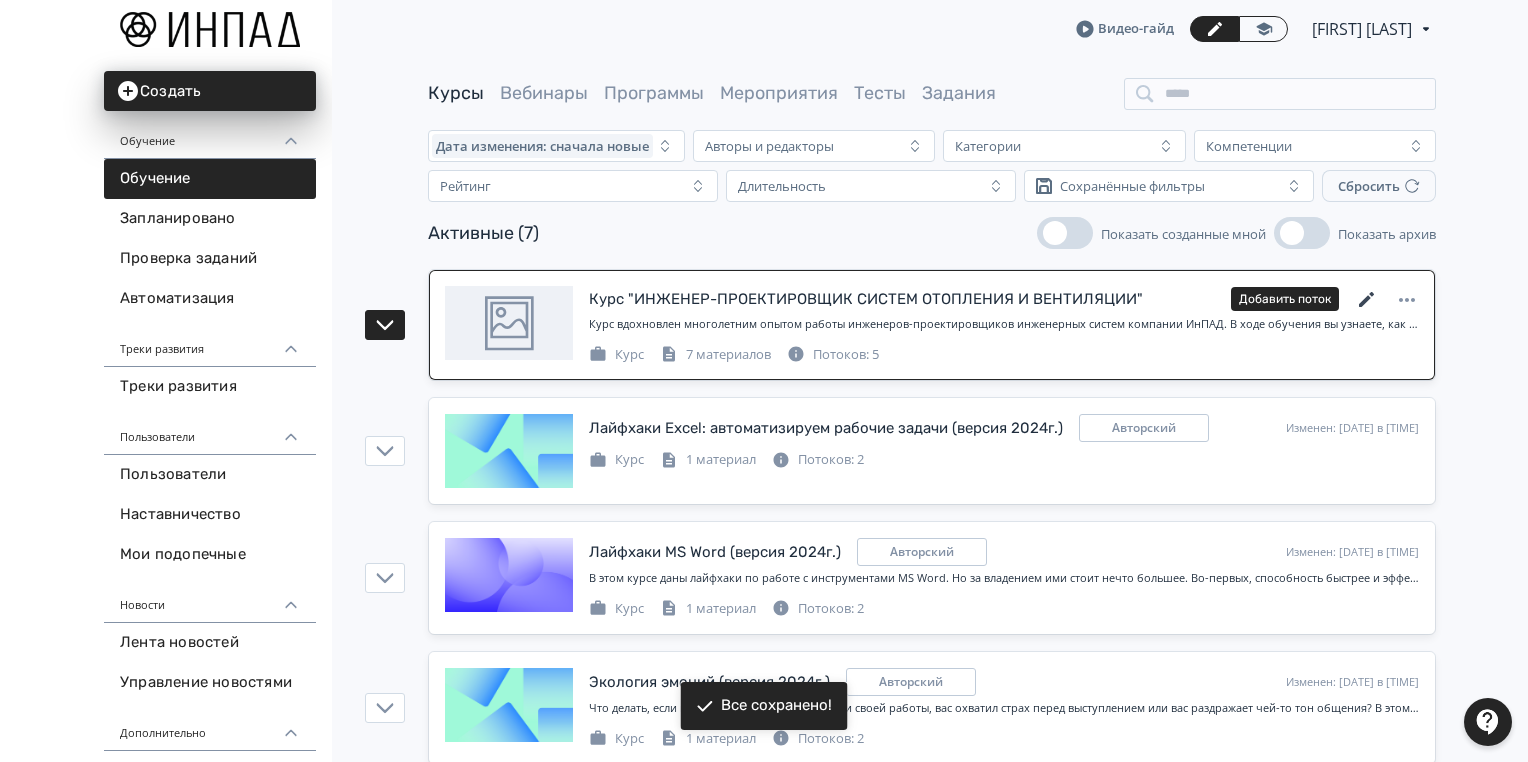 click 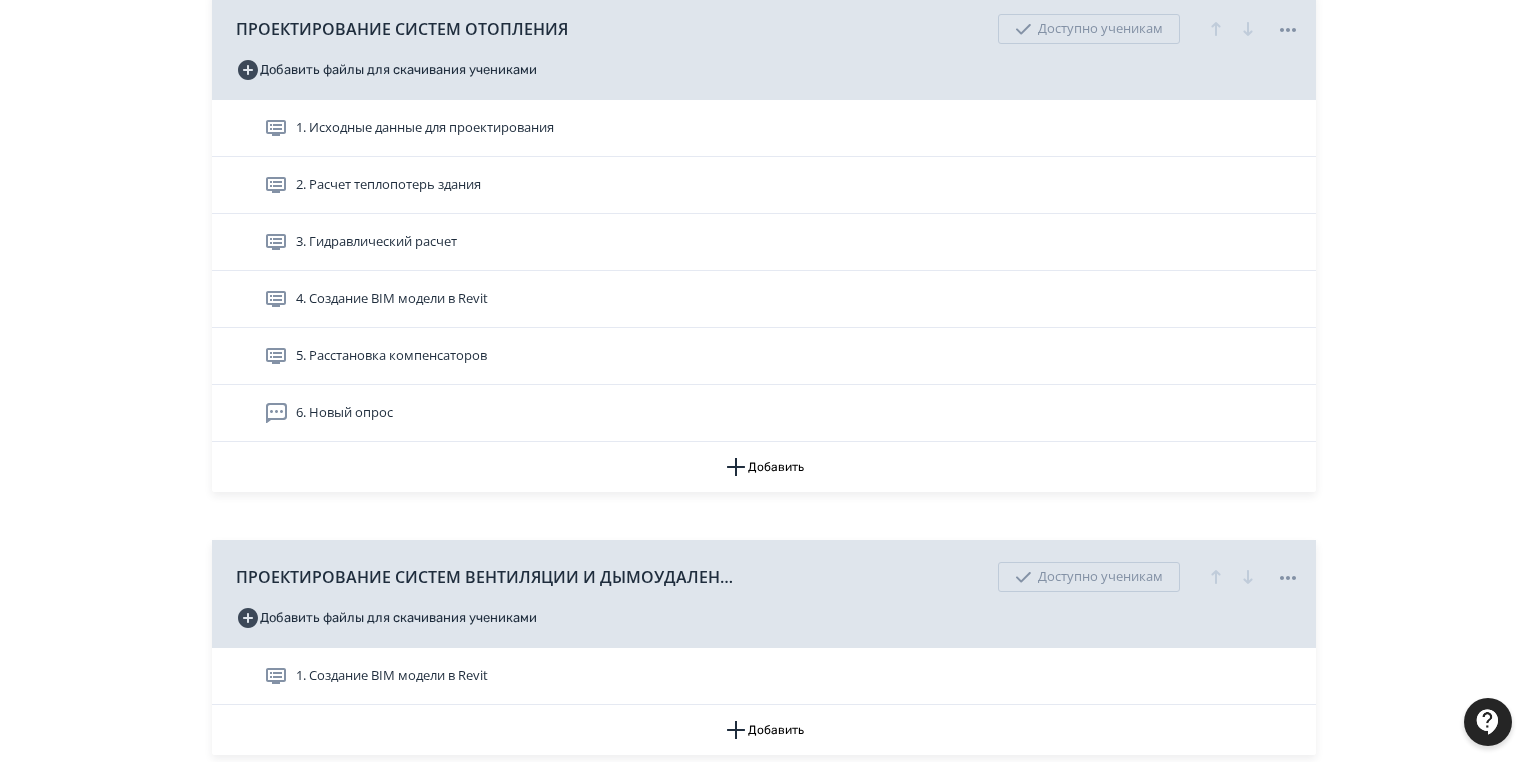 scroll, scrollTop: 720, scrollLeft: 0, axis: vertical 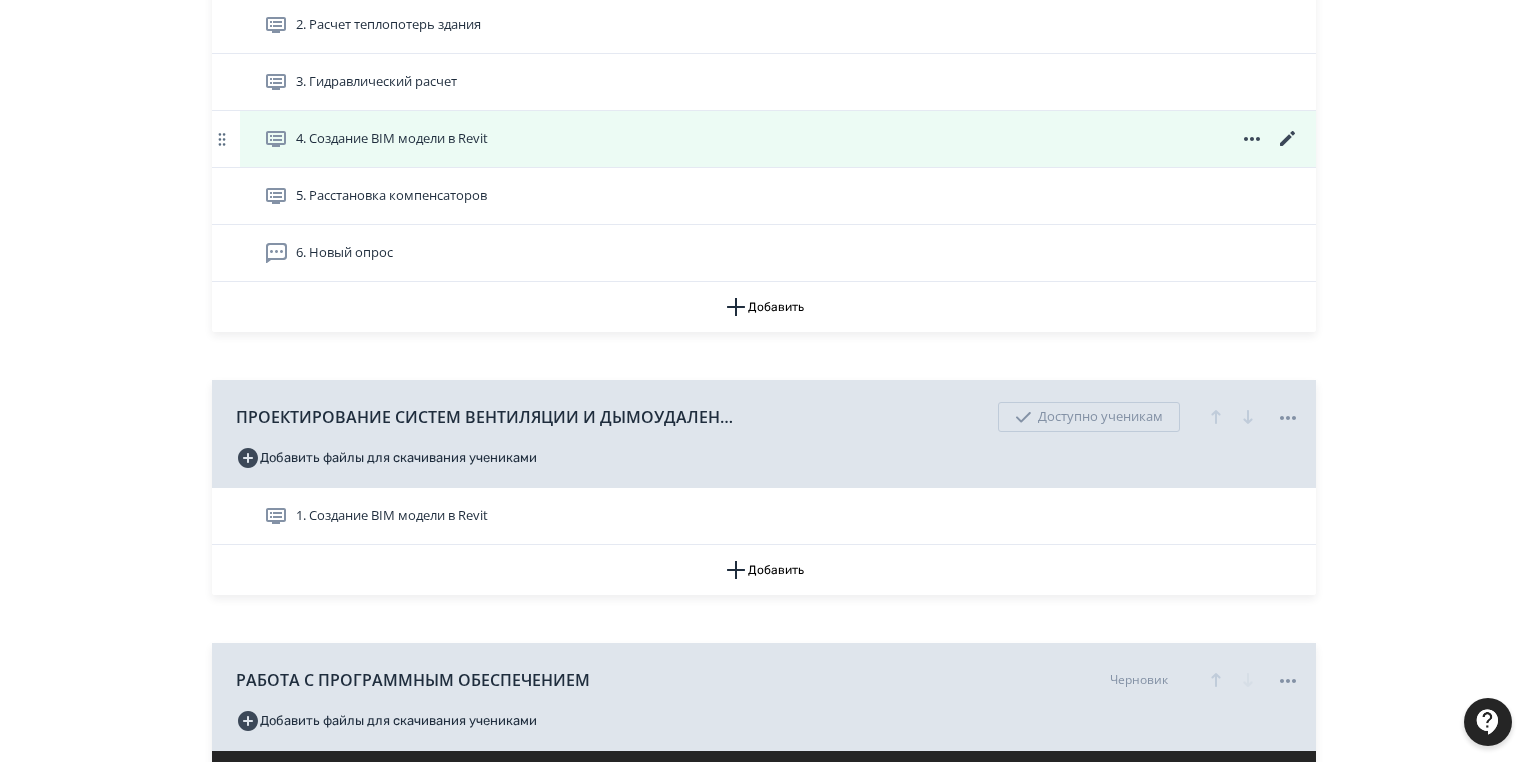 click 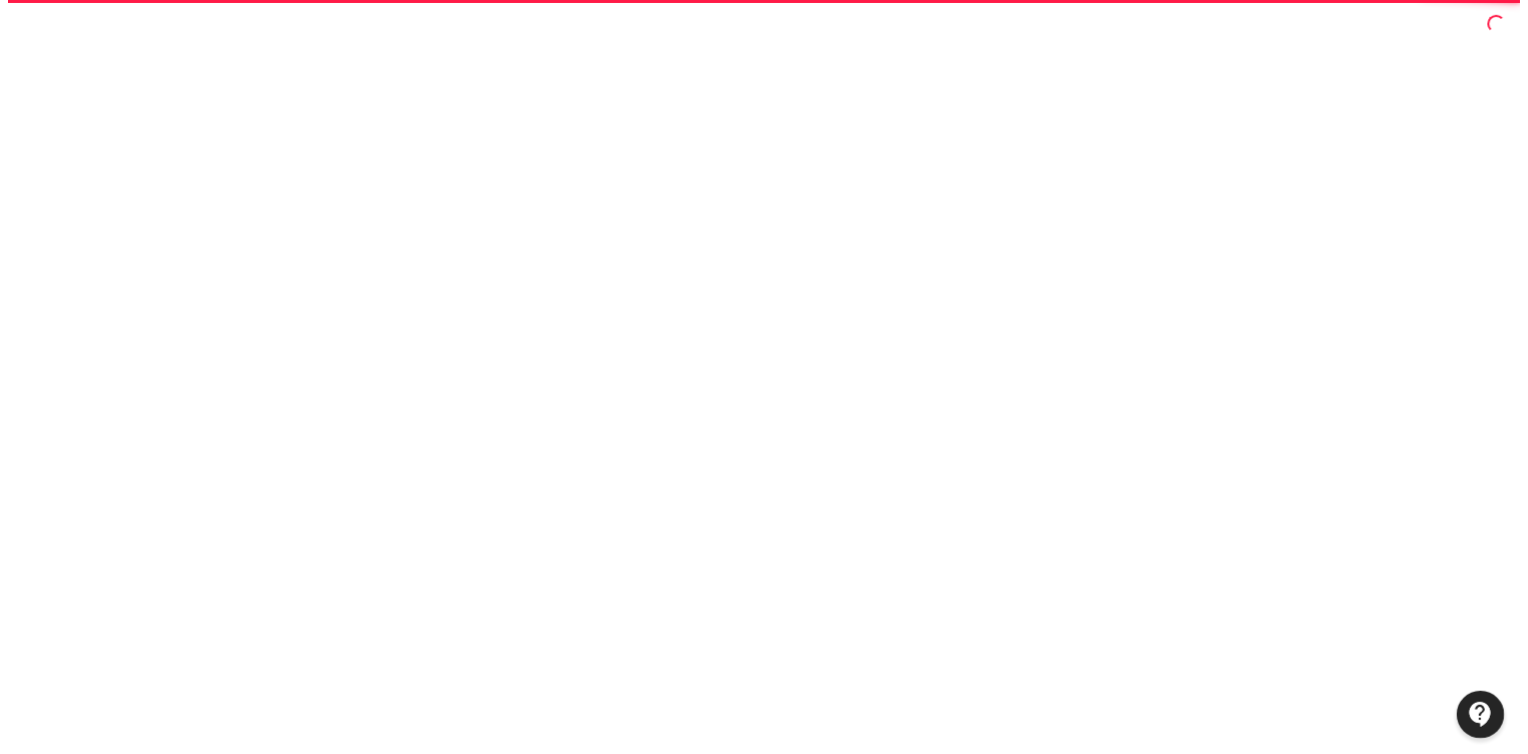 scroll, scrollTop: 0, scrollLeft: 0, axis: both 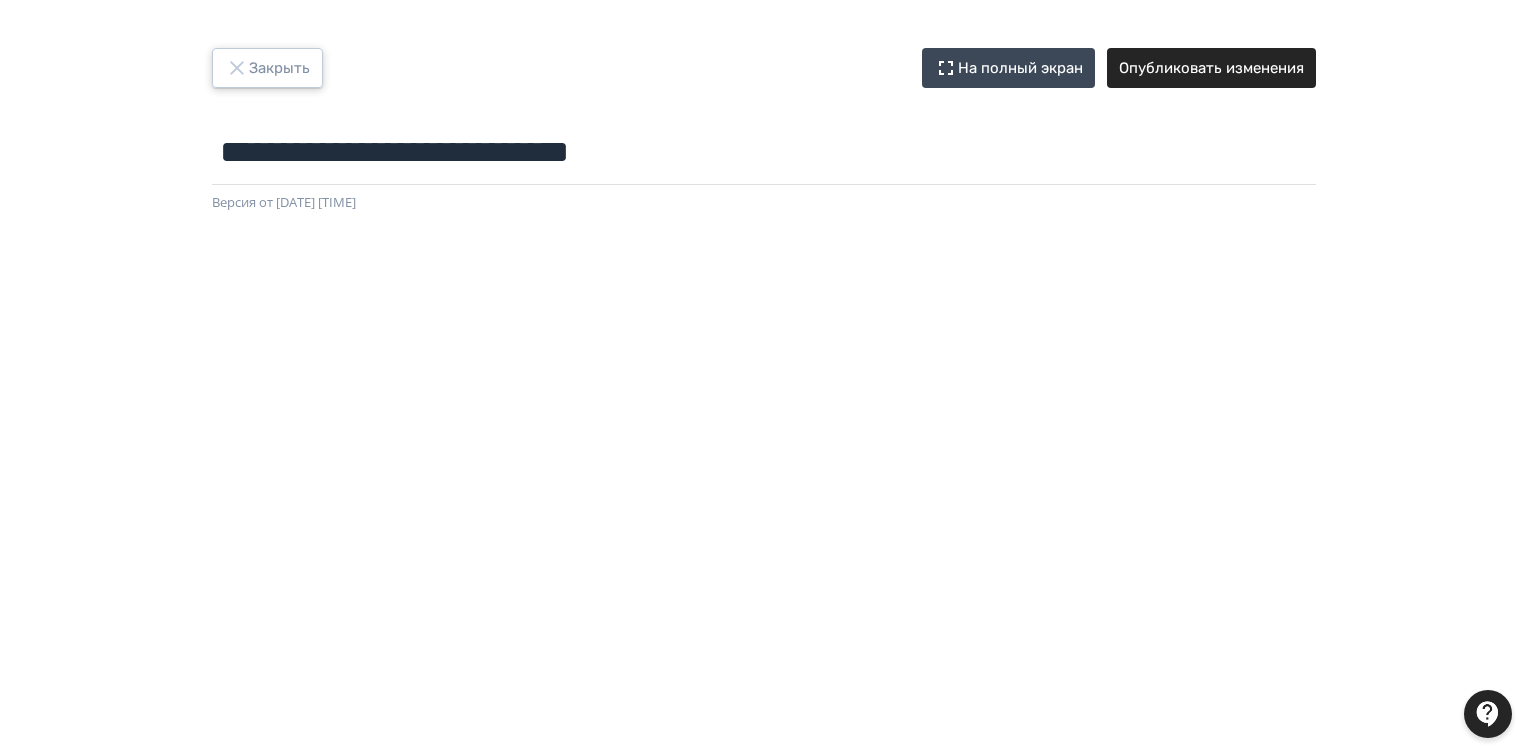 click on "Закрыть" at bounding box center (267, 68) 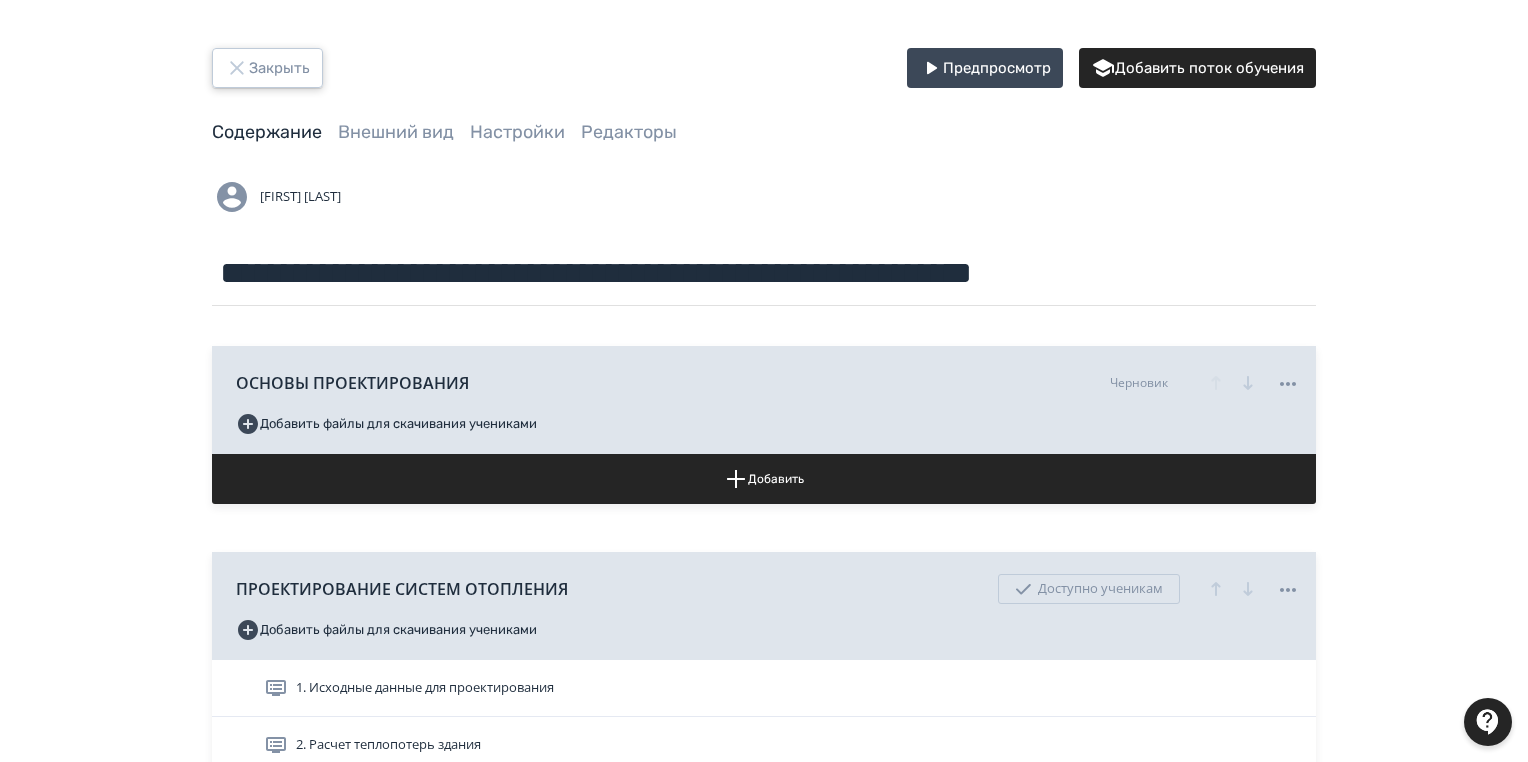 click on "Закрыть" at bounding box center (267, 68) 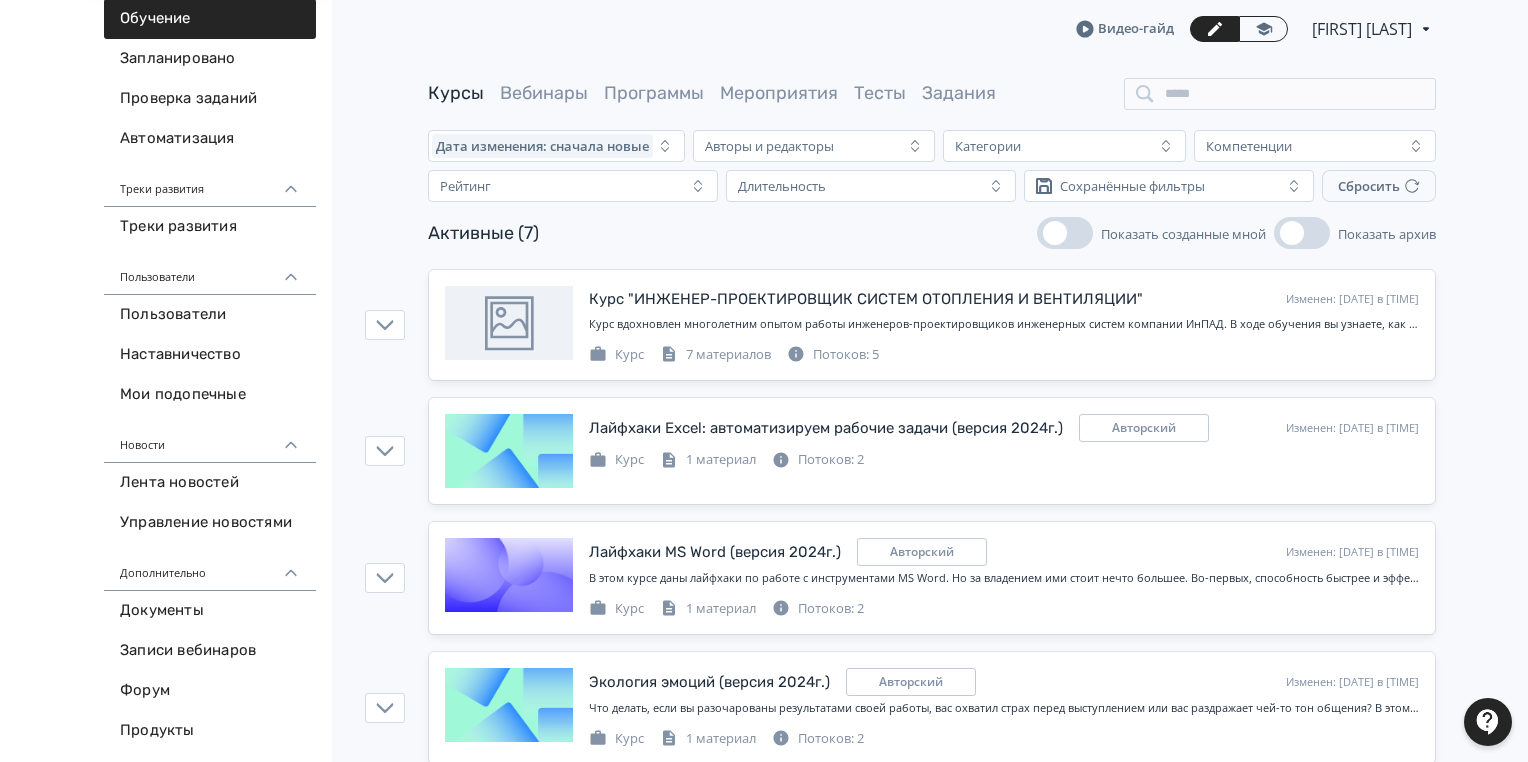 scroll, scrollTop: 366, scrollLeft: 0, axis: vertical 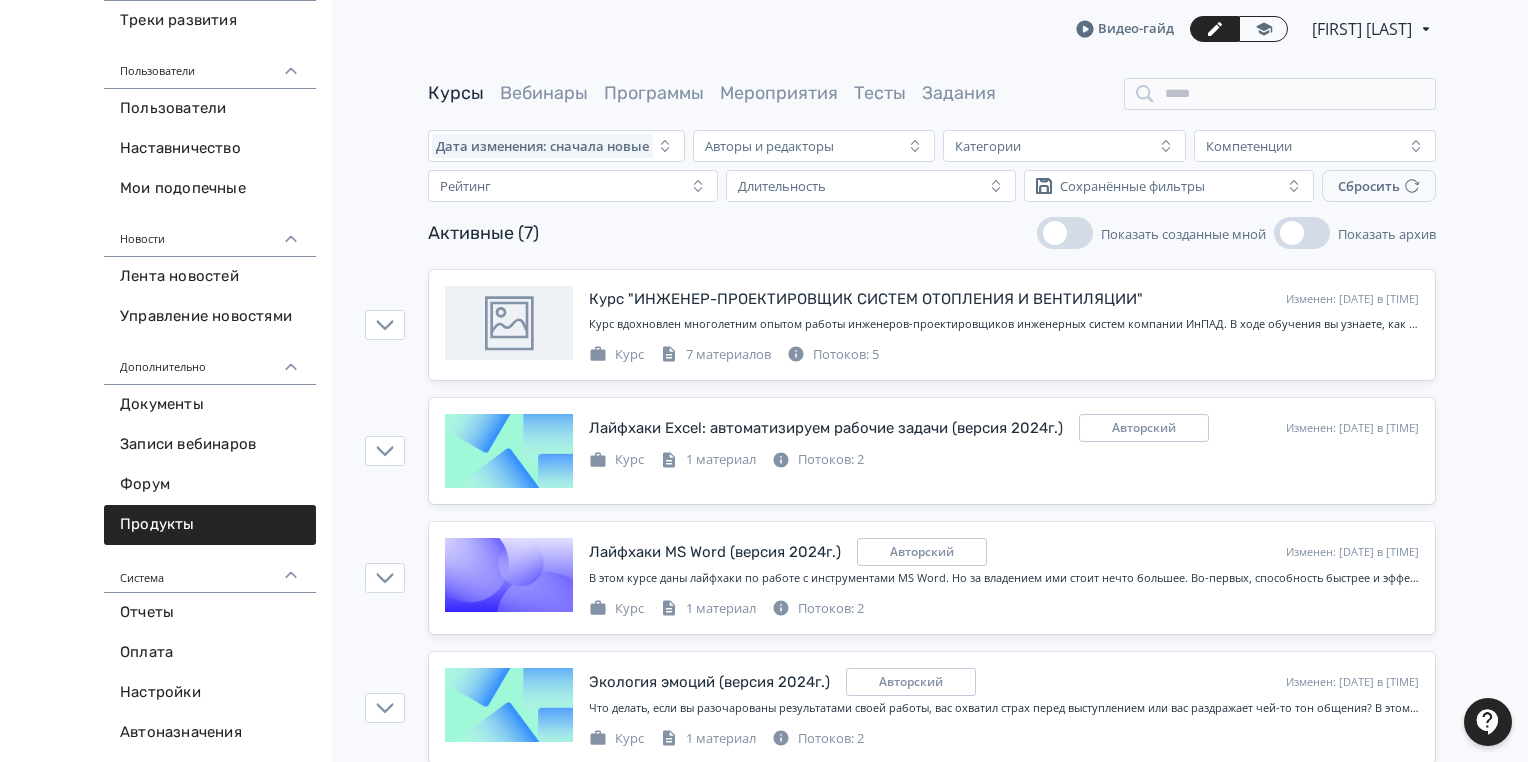 click on "Продукты" at bounding box center (210, 525) 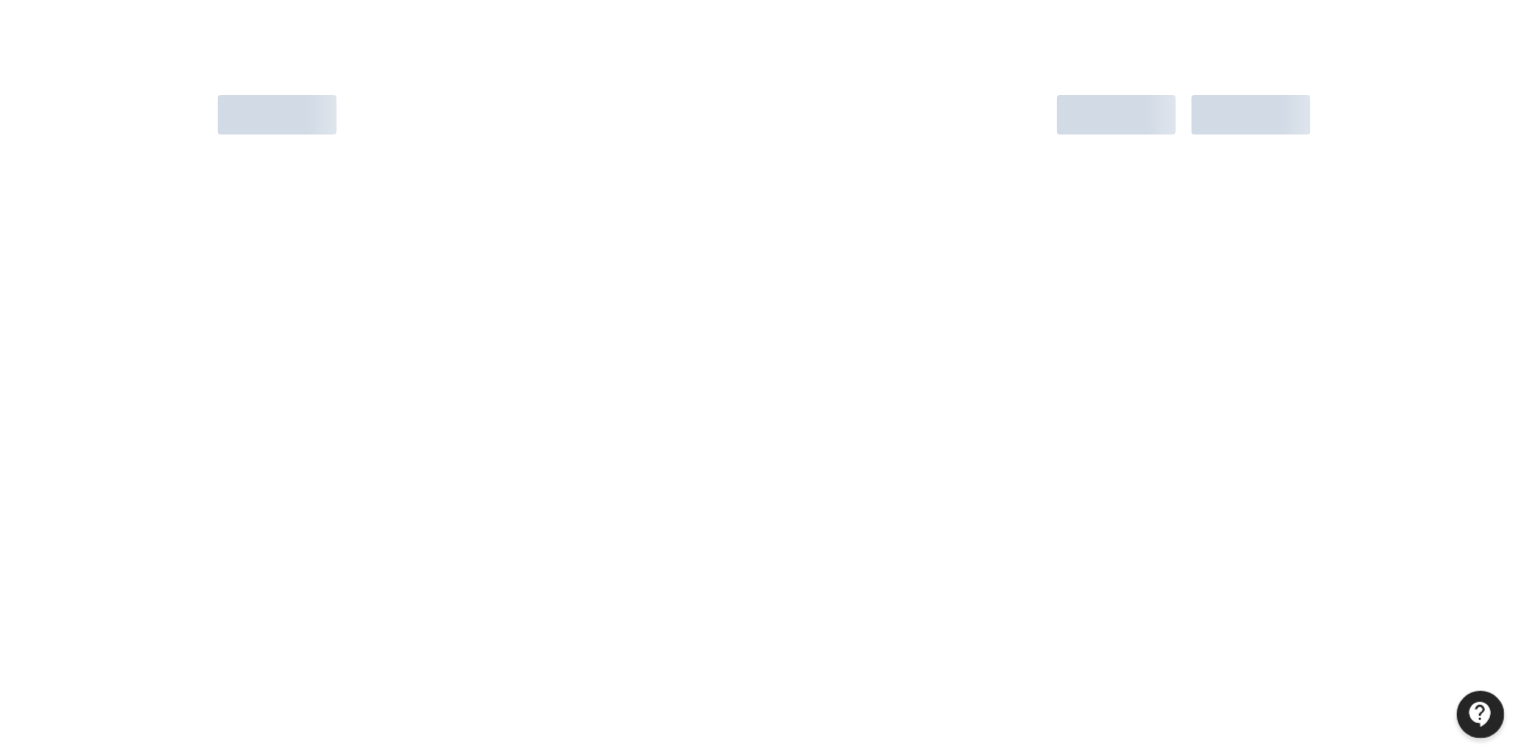 scroll, scrollTop: 0, scrollLeft: 0, axis: both 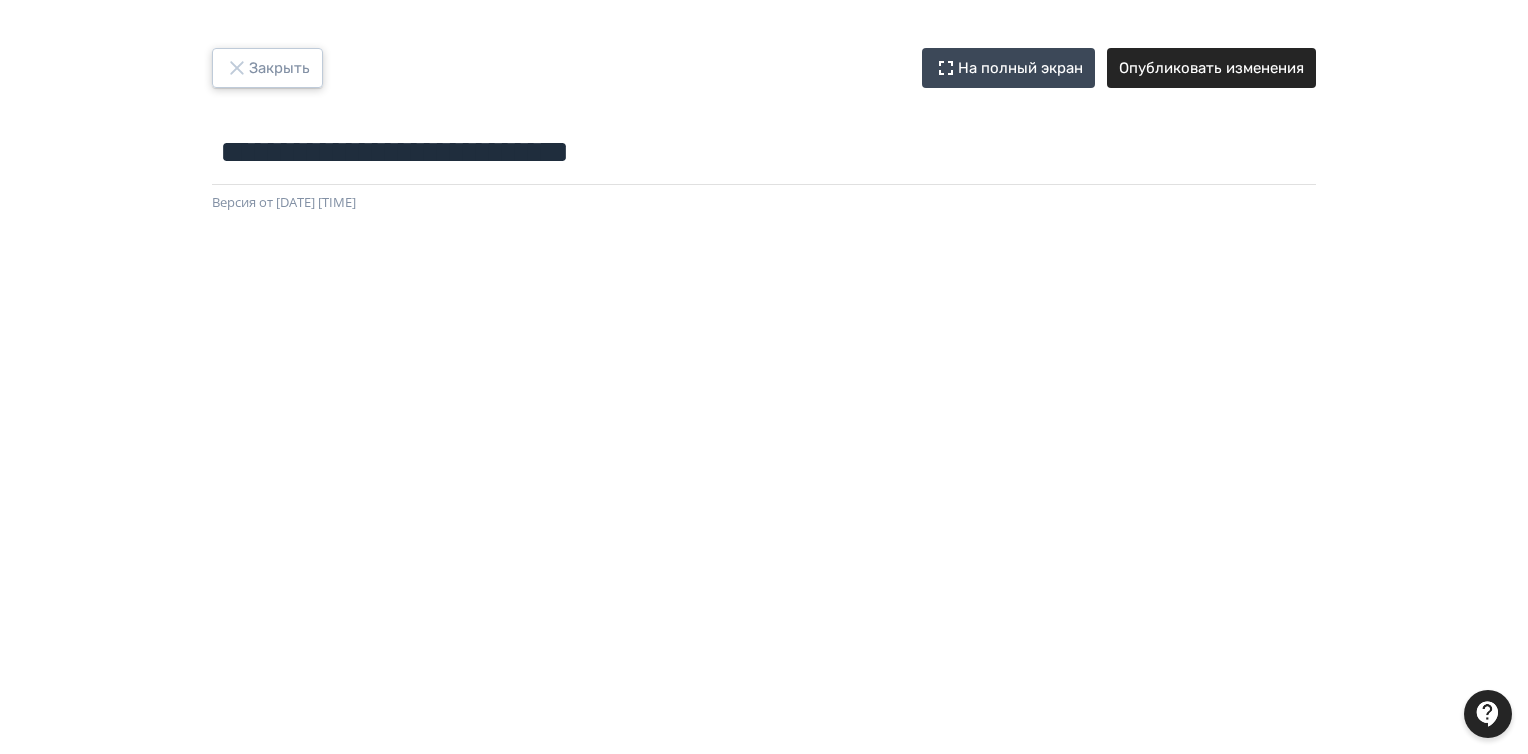 drag, startPoint x: 287, startPoint y: 60, endPoint x: 405, endPoint y: 84, distance: 120.41595 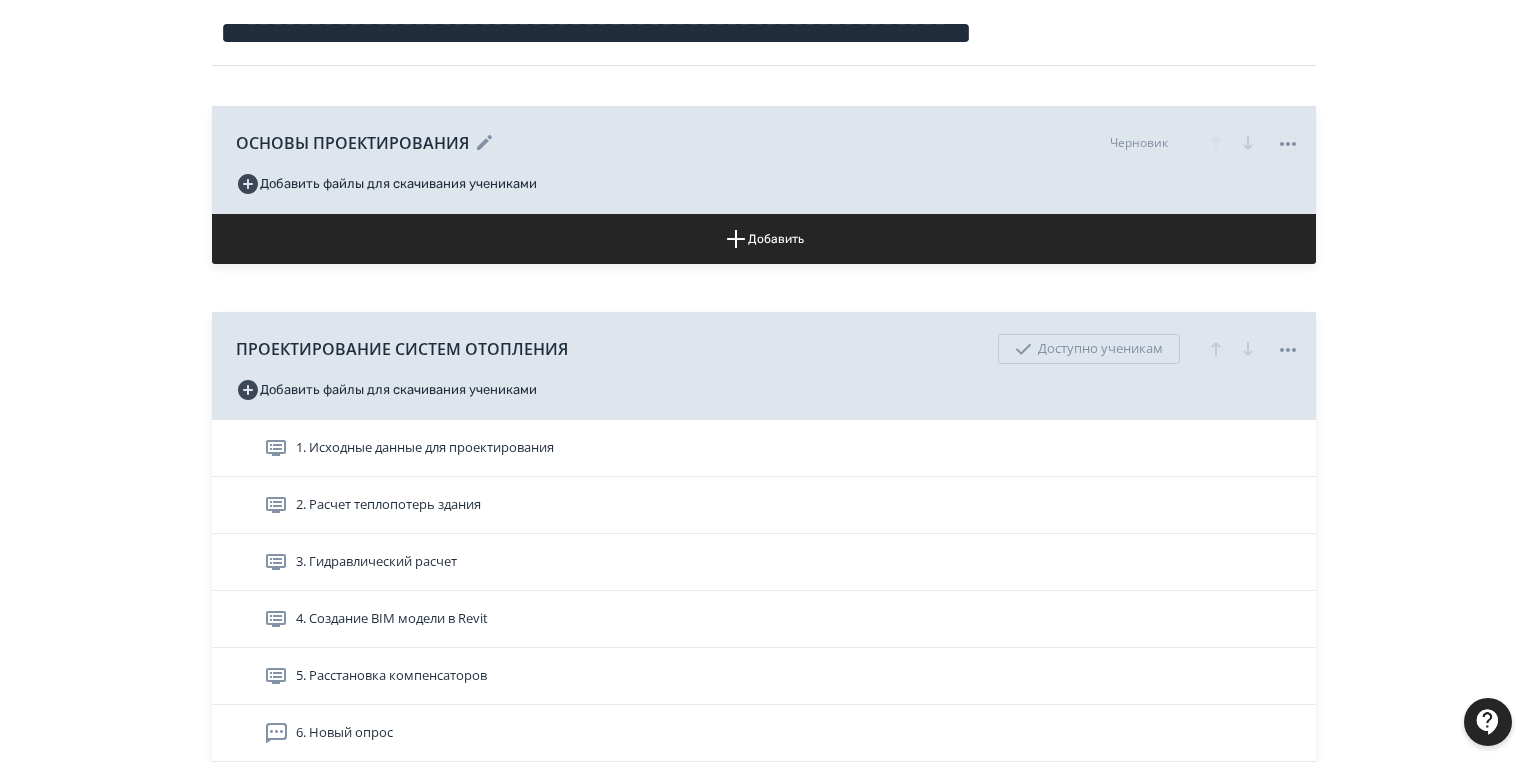 scroll, scrollTop: 320, scrollLeft: 0, axis: vertical 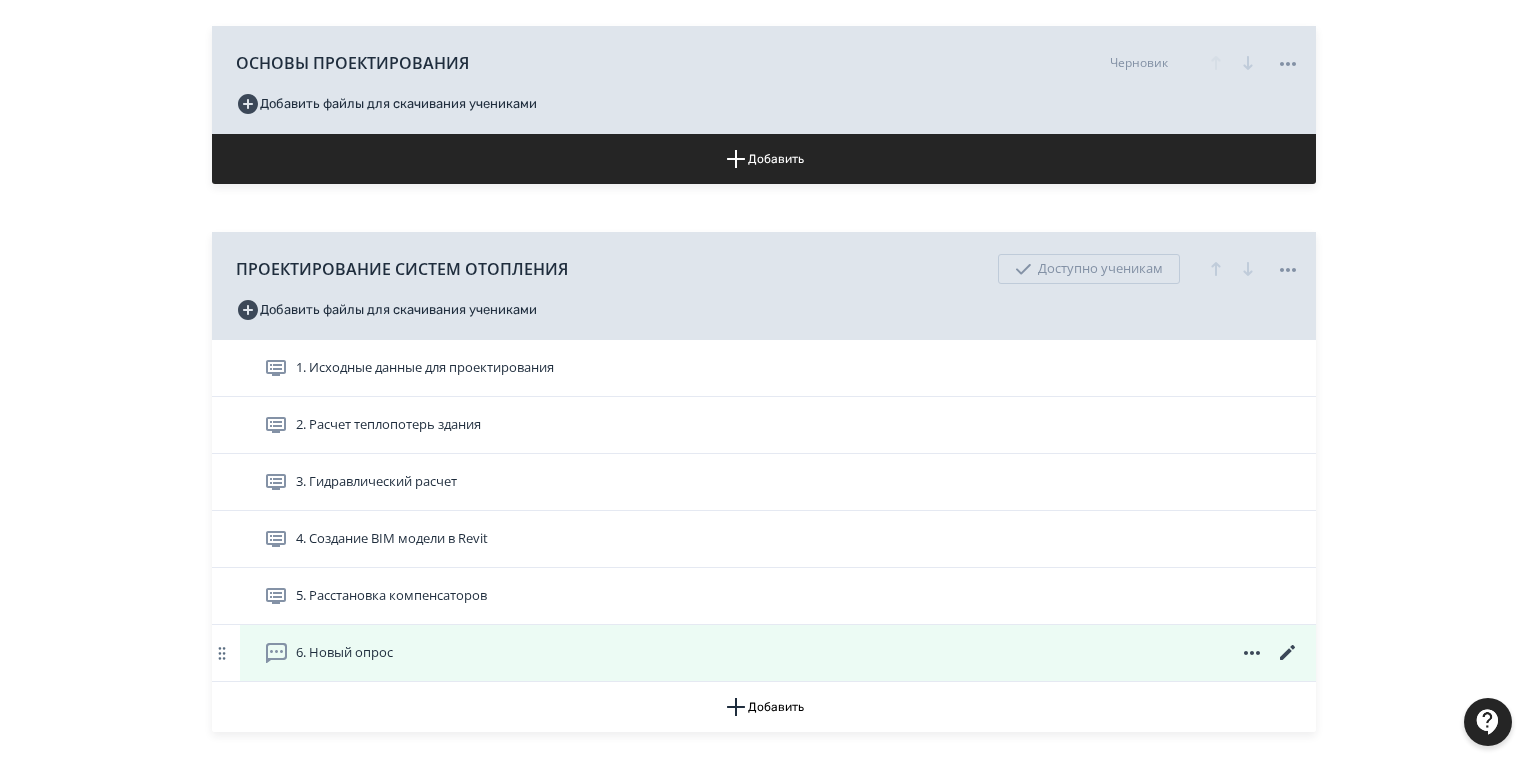 click on "6. Новый опрос" at bounding box center (782, 653) 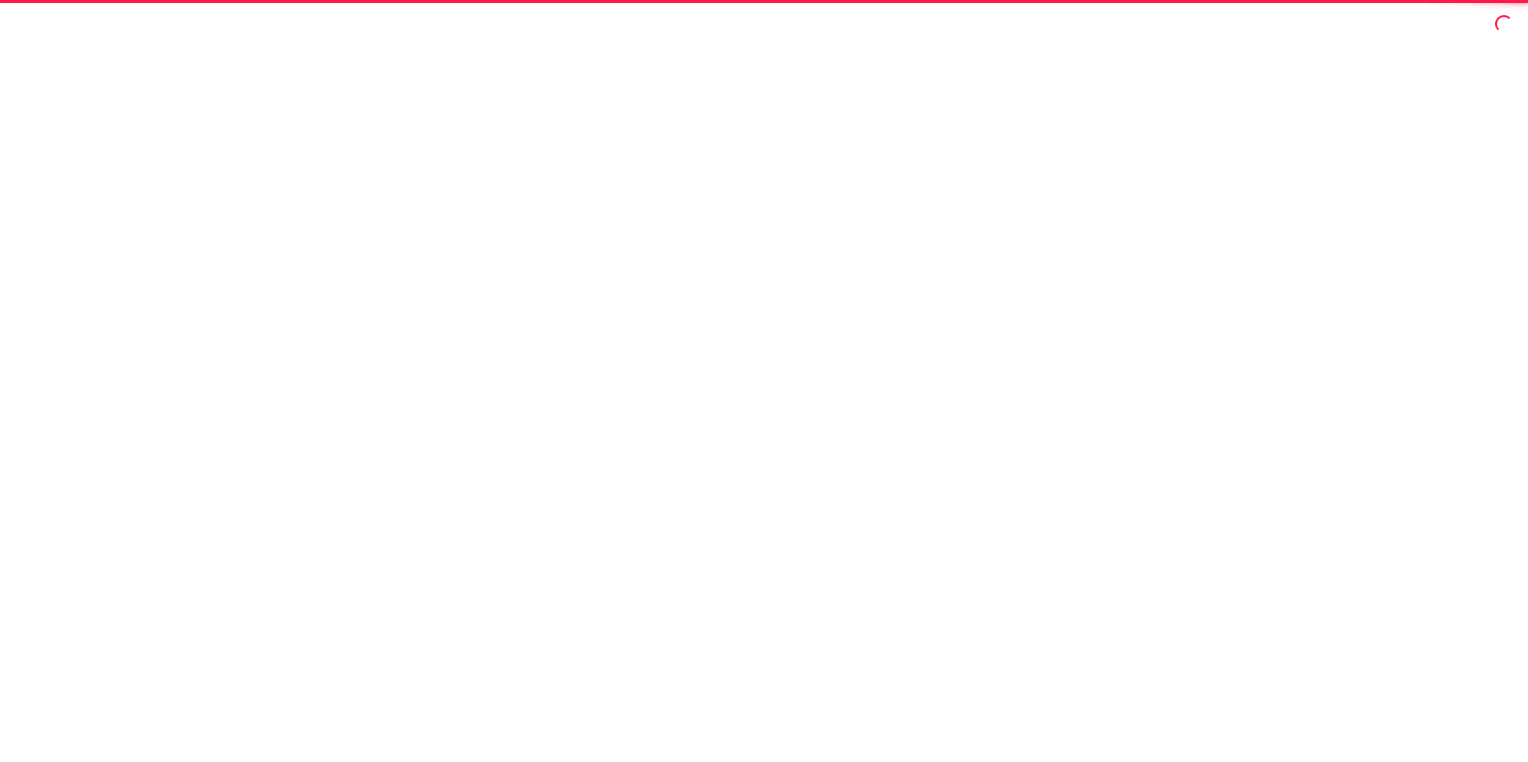 scroll, scrollTop: 0, scrollLeft: 0, axis: both 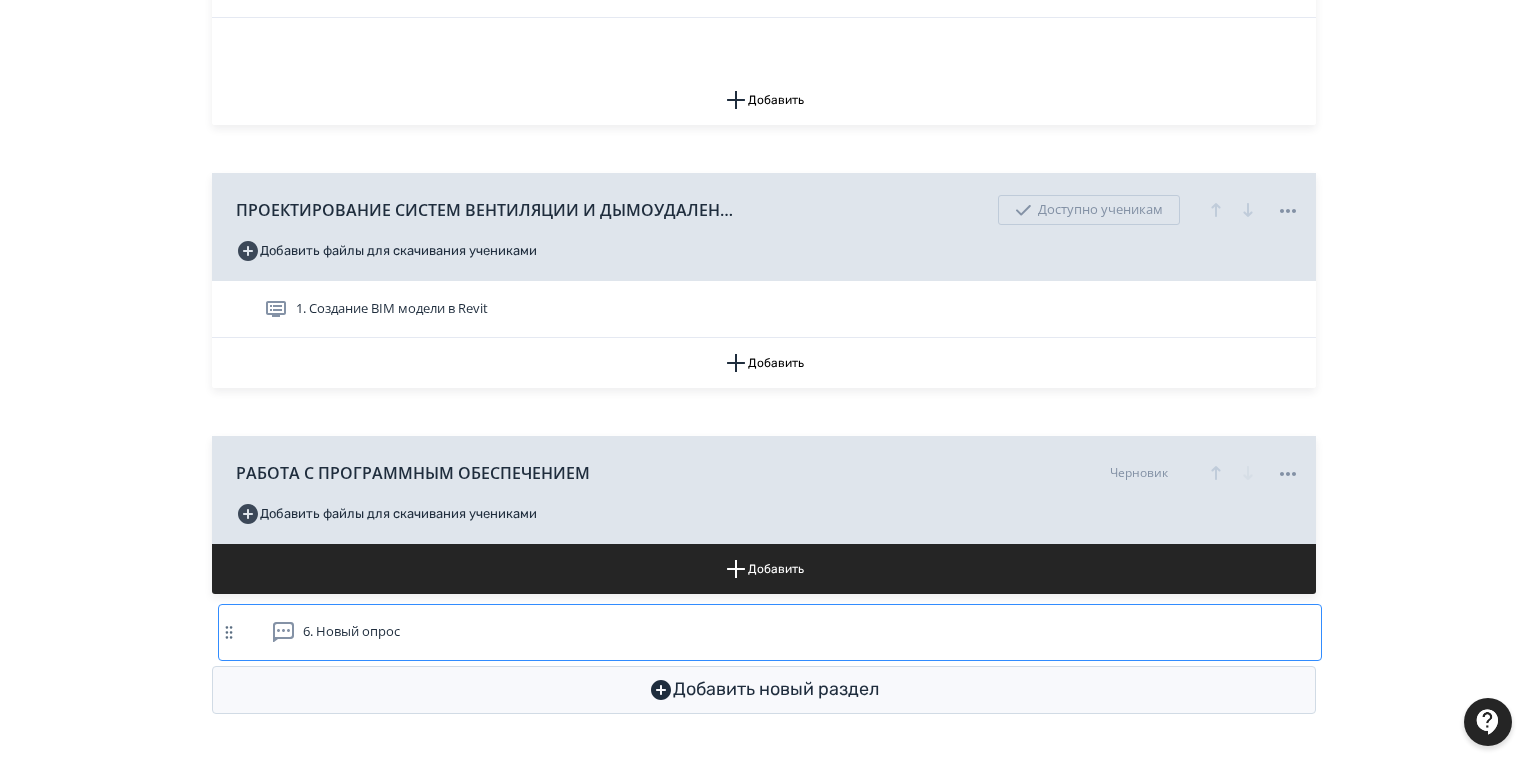 drag, startPoint x: 528, startPoint y: 335, endPoint x: 532, endPoint y: 639, distance: 304.0263 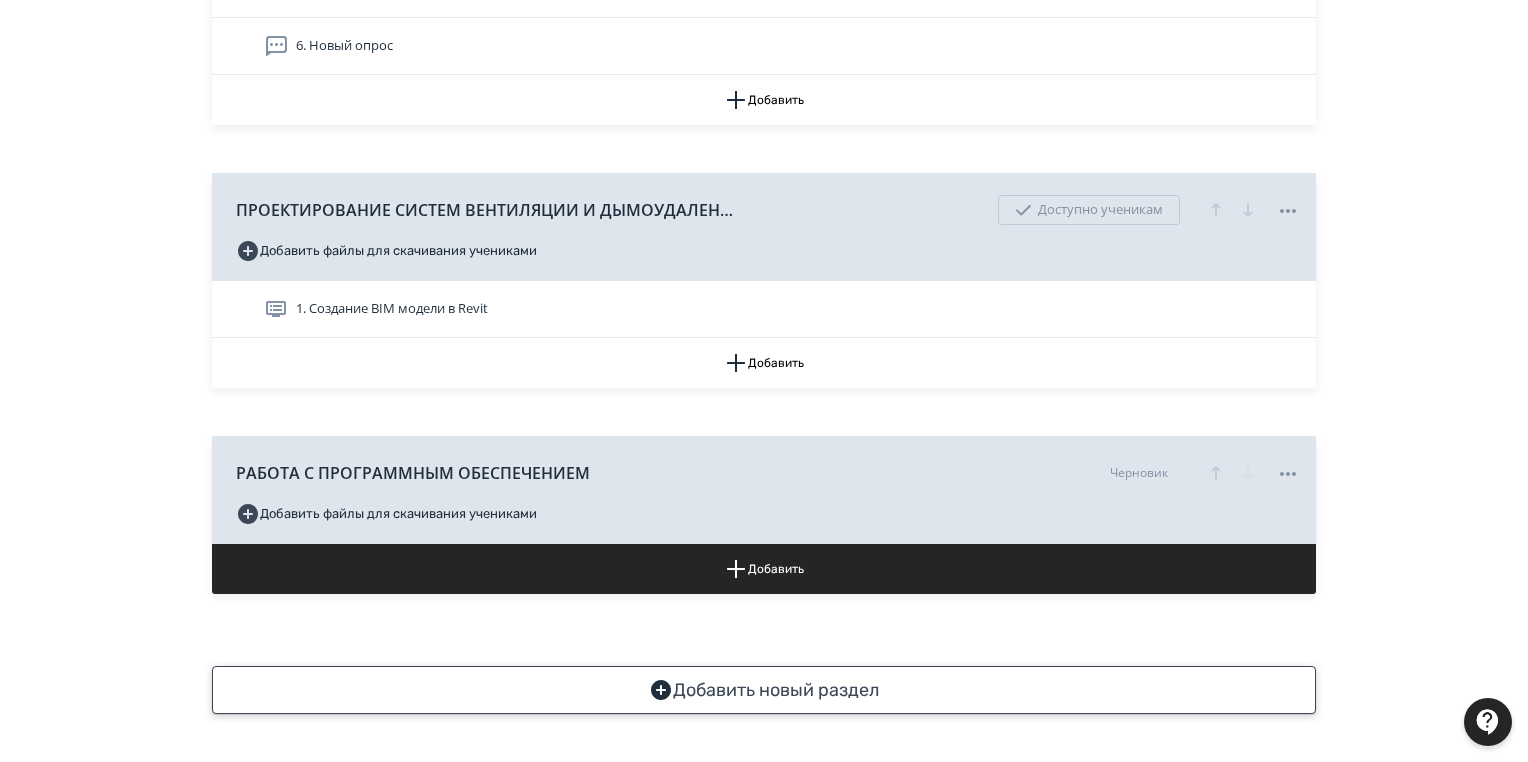 click on "Добавить новый раздел" at bounding box center (764, 690) 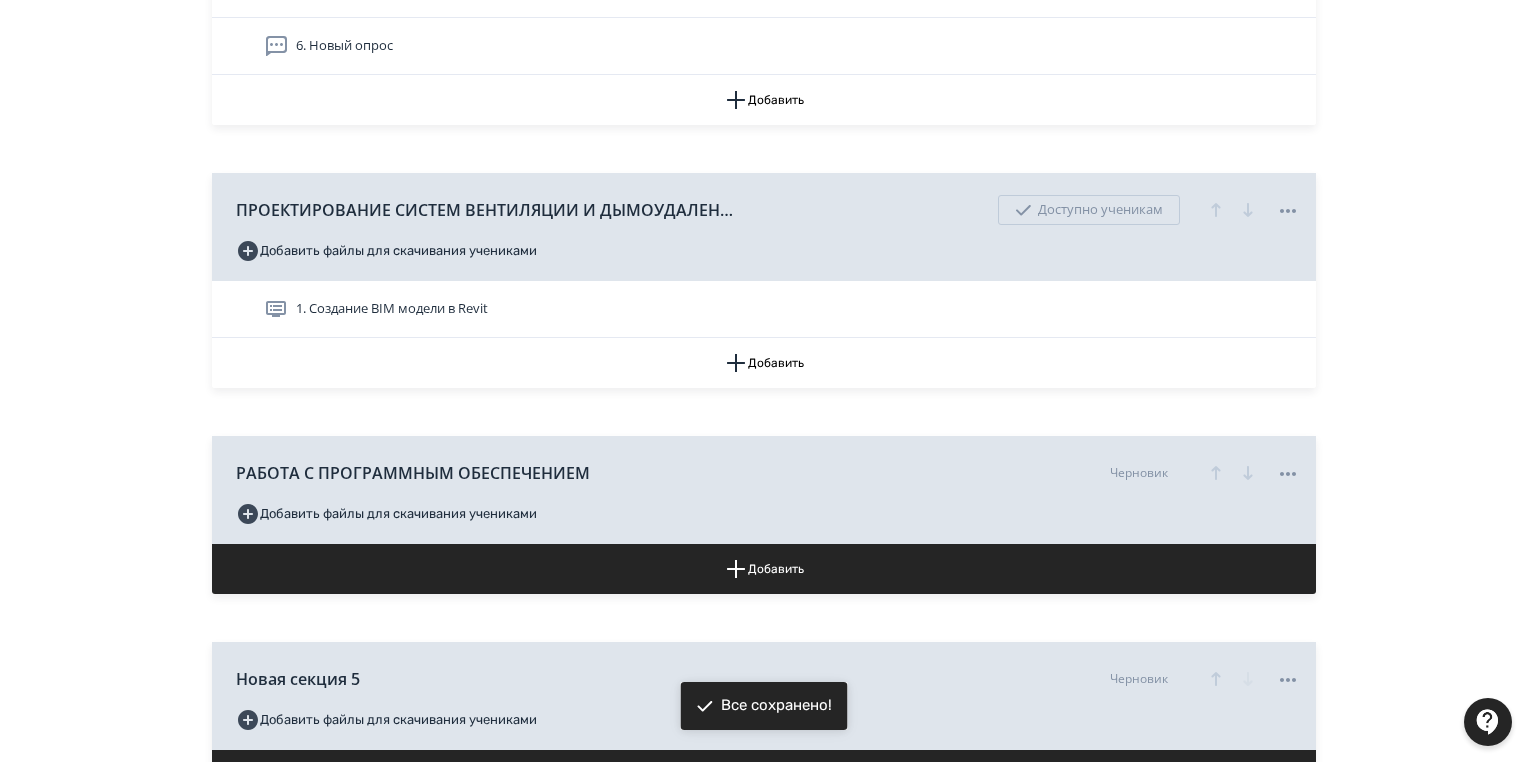 scroll, scrollTop: 1133, scrollLeft: 0, axis: vertical 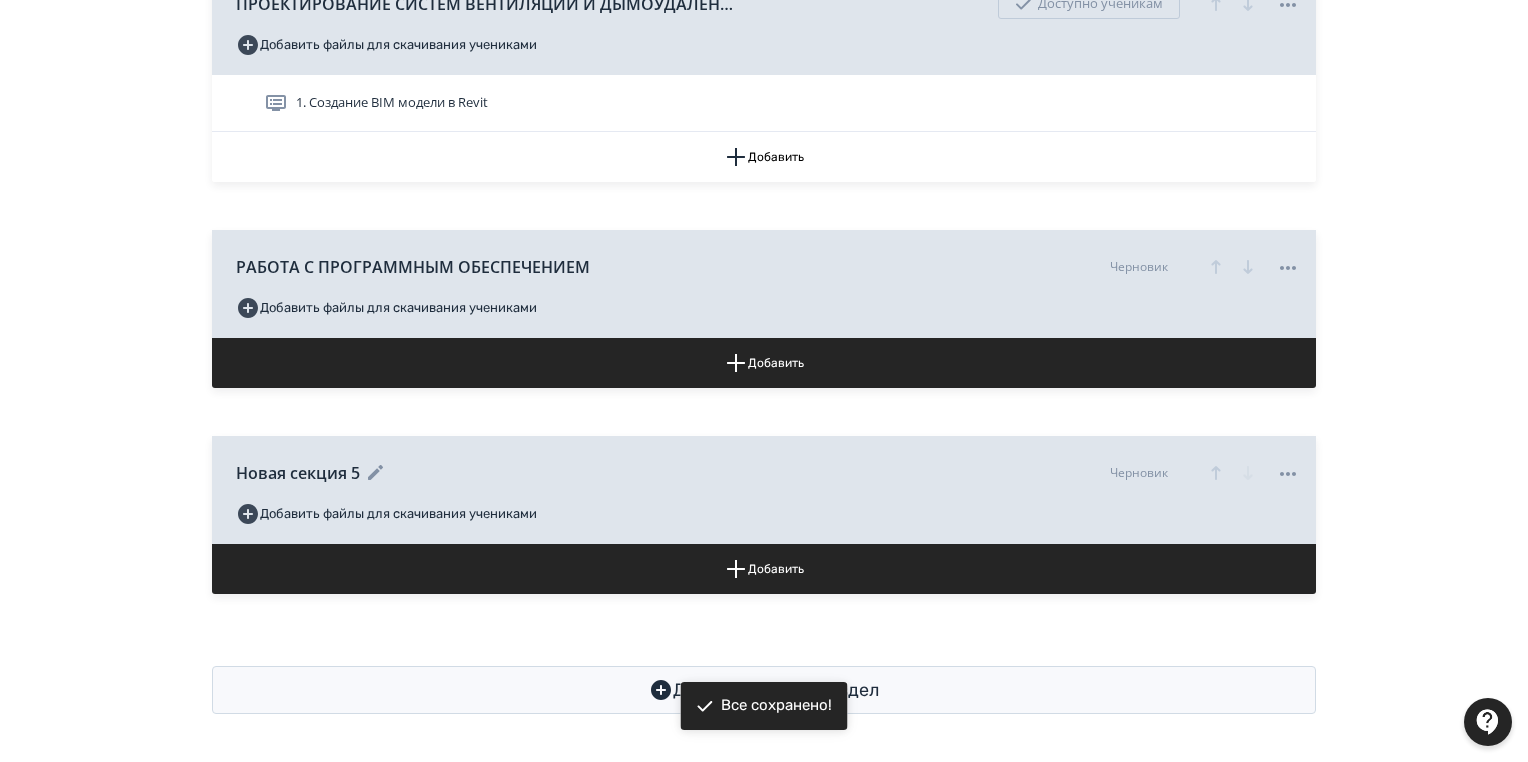 click 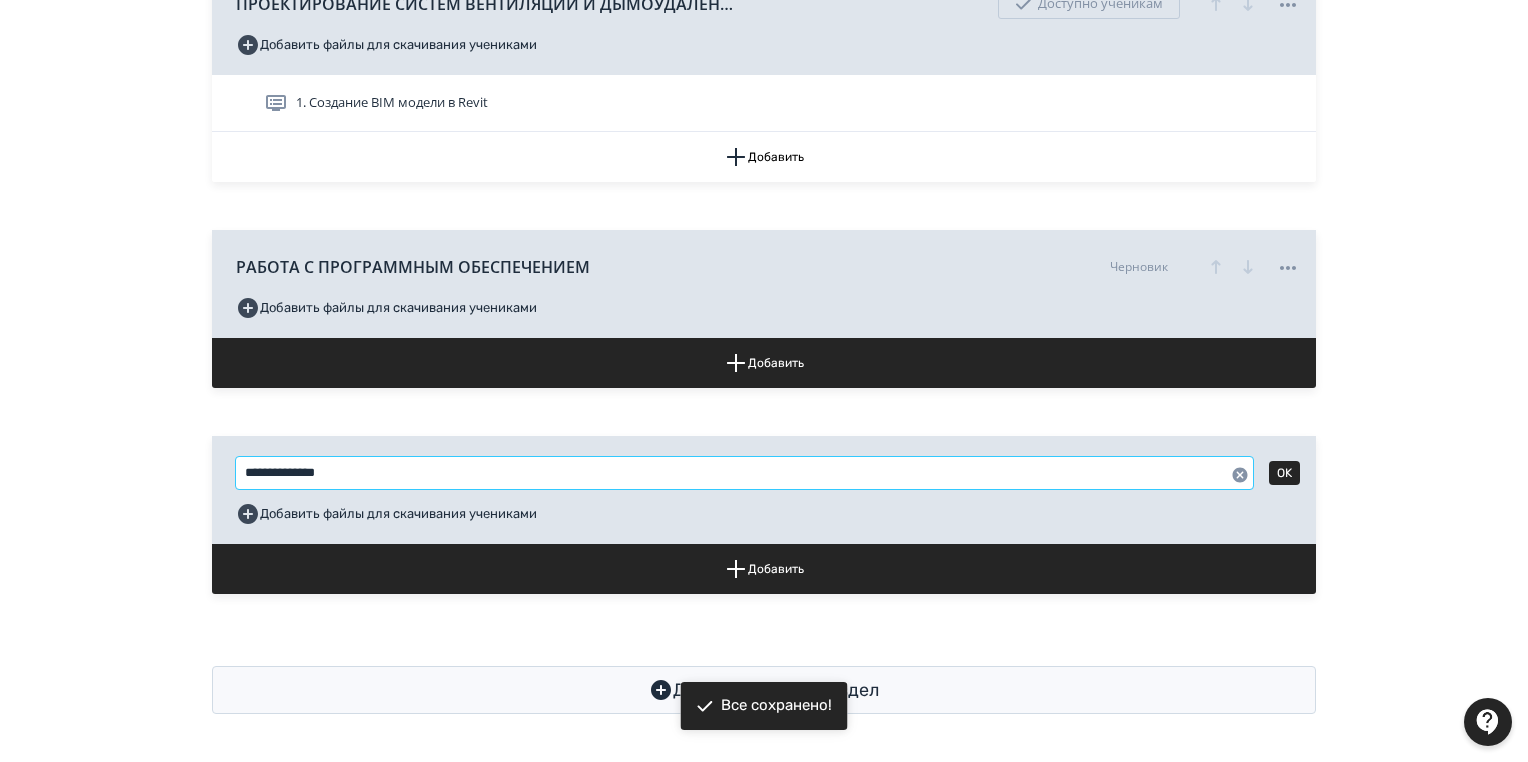 drag, startPoint x: 286, startPoint y: 473, endPoint x: 204, endPoint y: 473, distance: 82 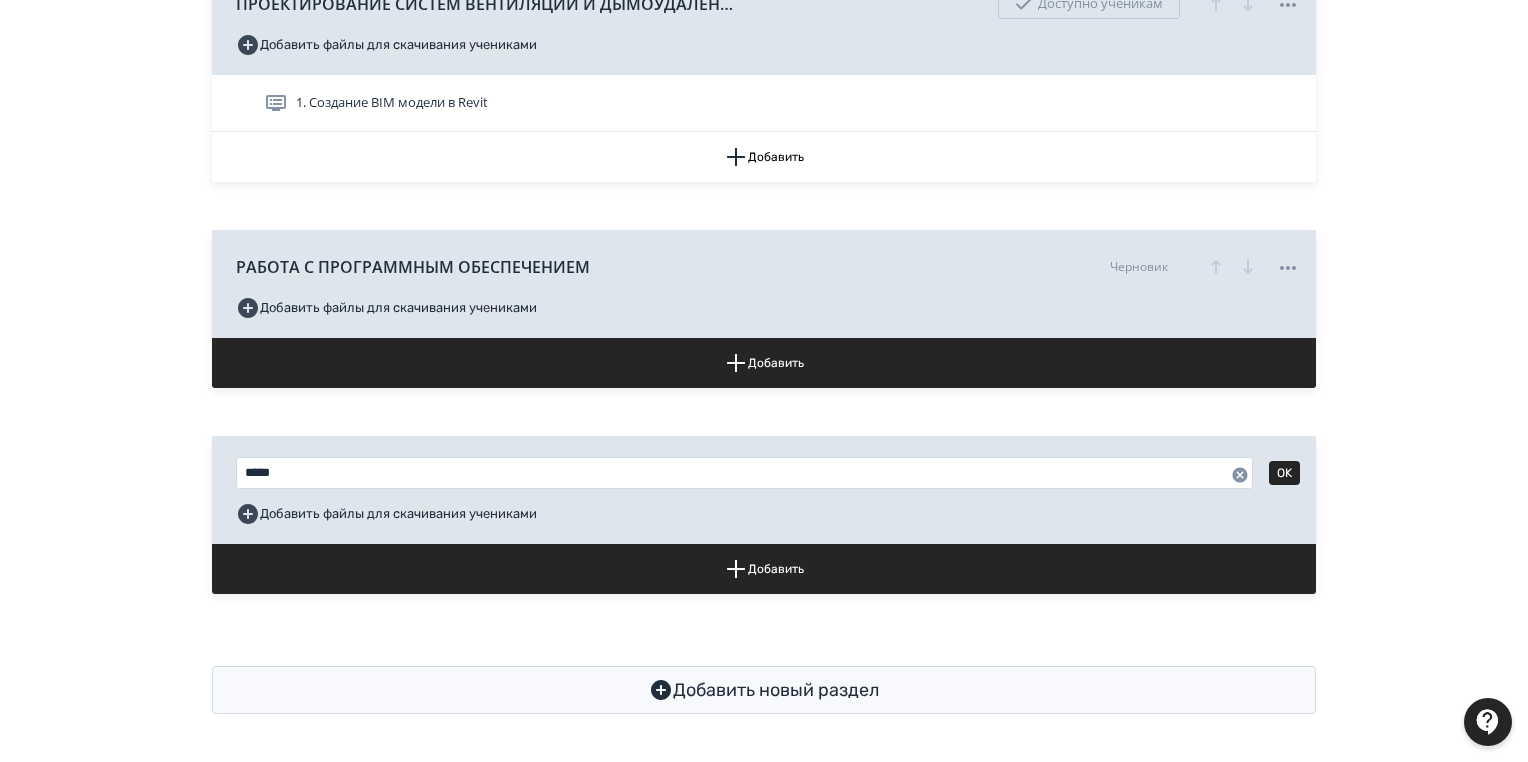 click on "Добавить новый раздел" at bounding box center (764, 678) 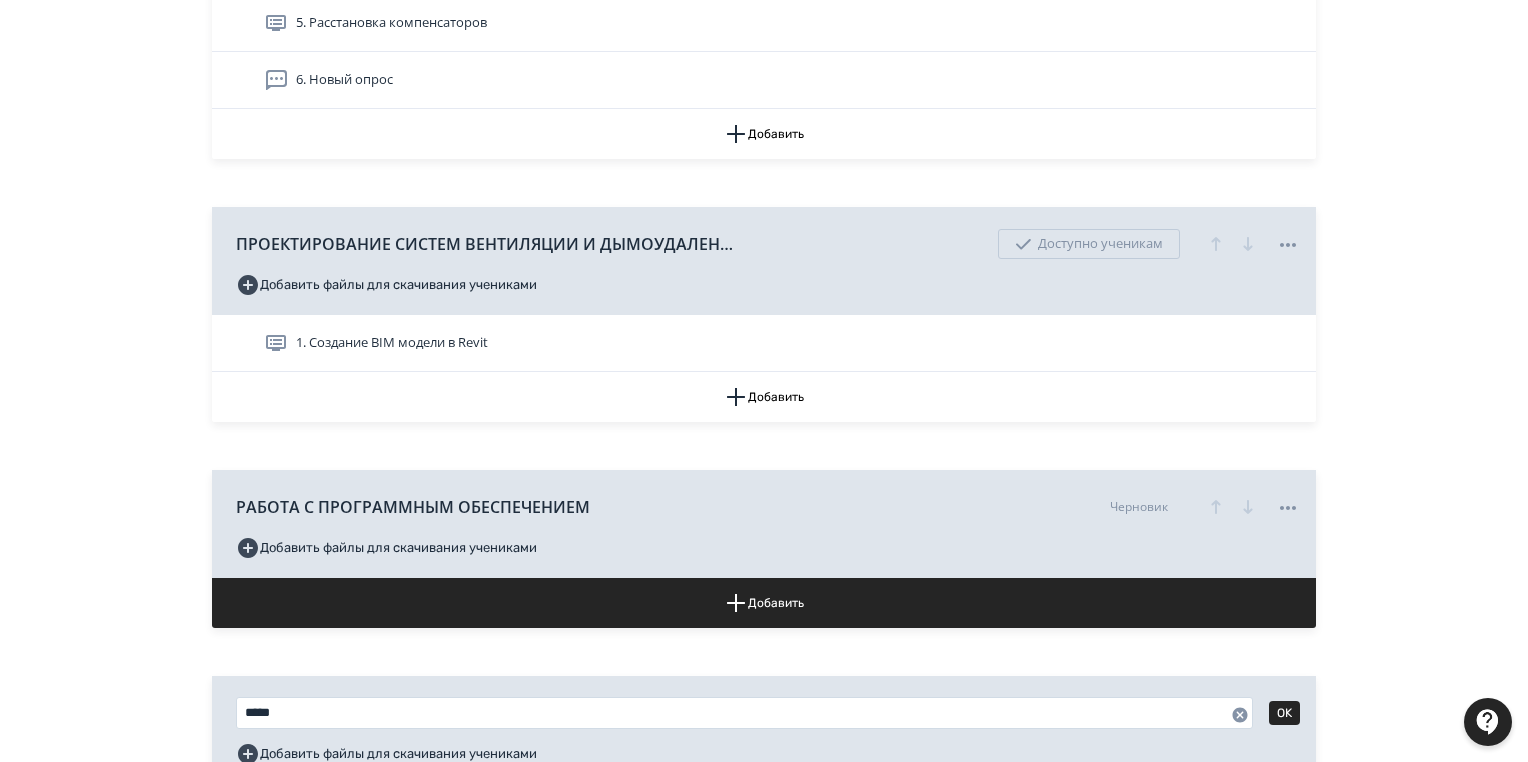 scroll, scrollTop: 1133, scrollLeft: 0, axis: vertical 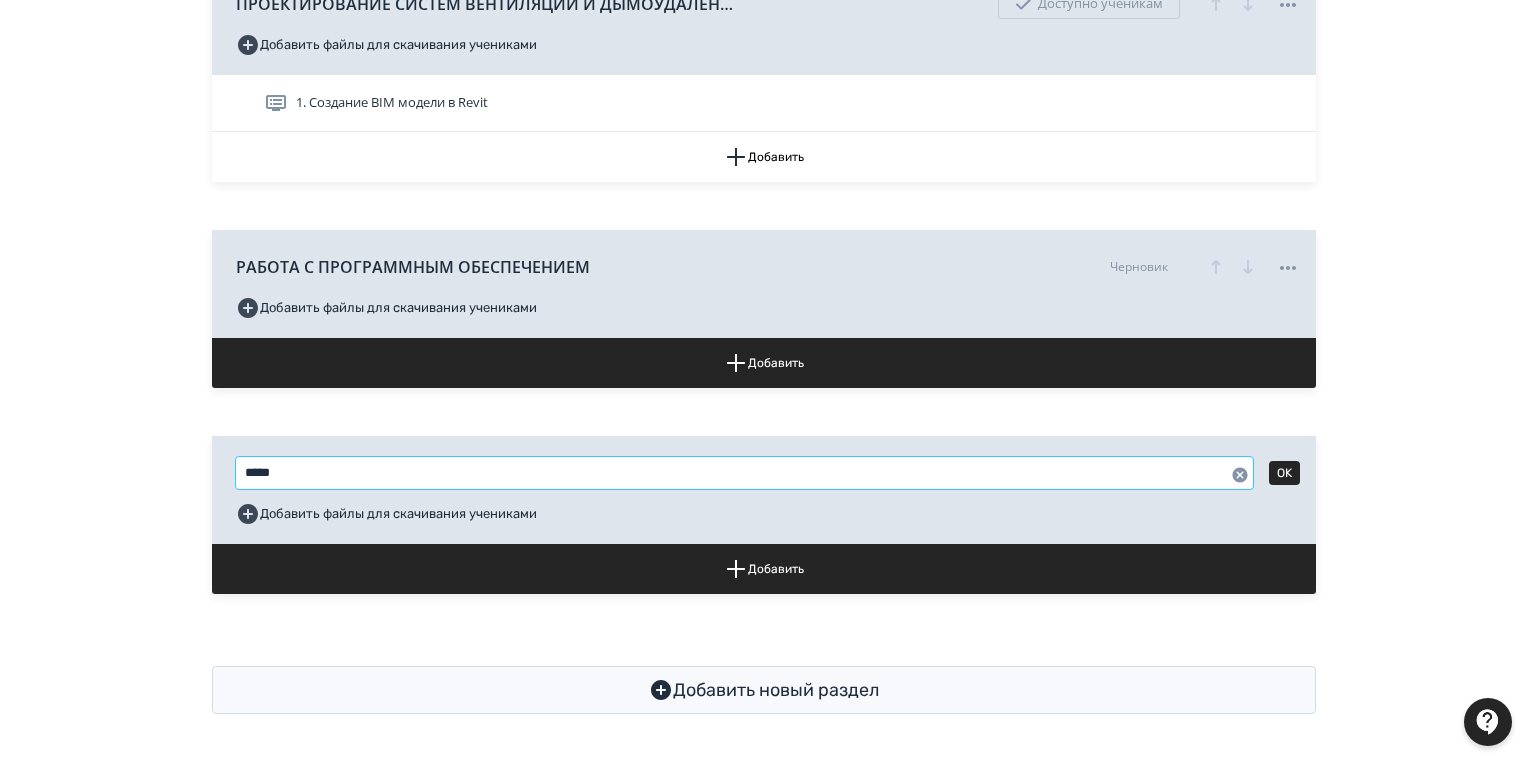 drag, startPoint x: 320, startPoint y: 464, endPoint x: 205, endPoint y: 467, distance: 115.03912 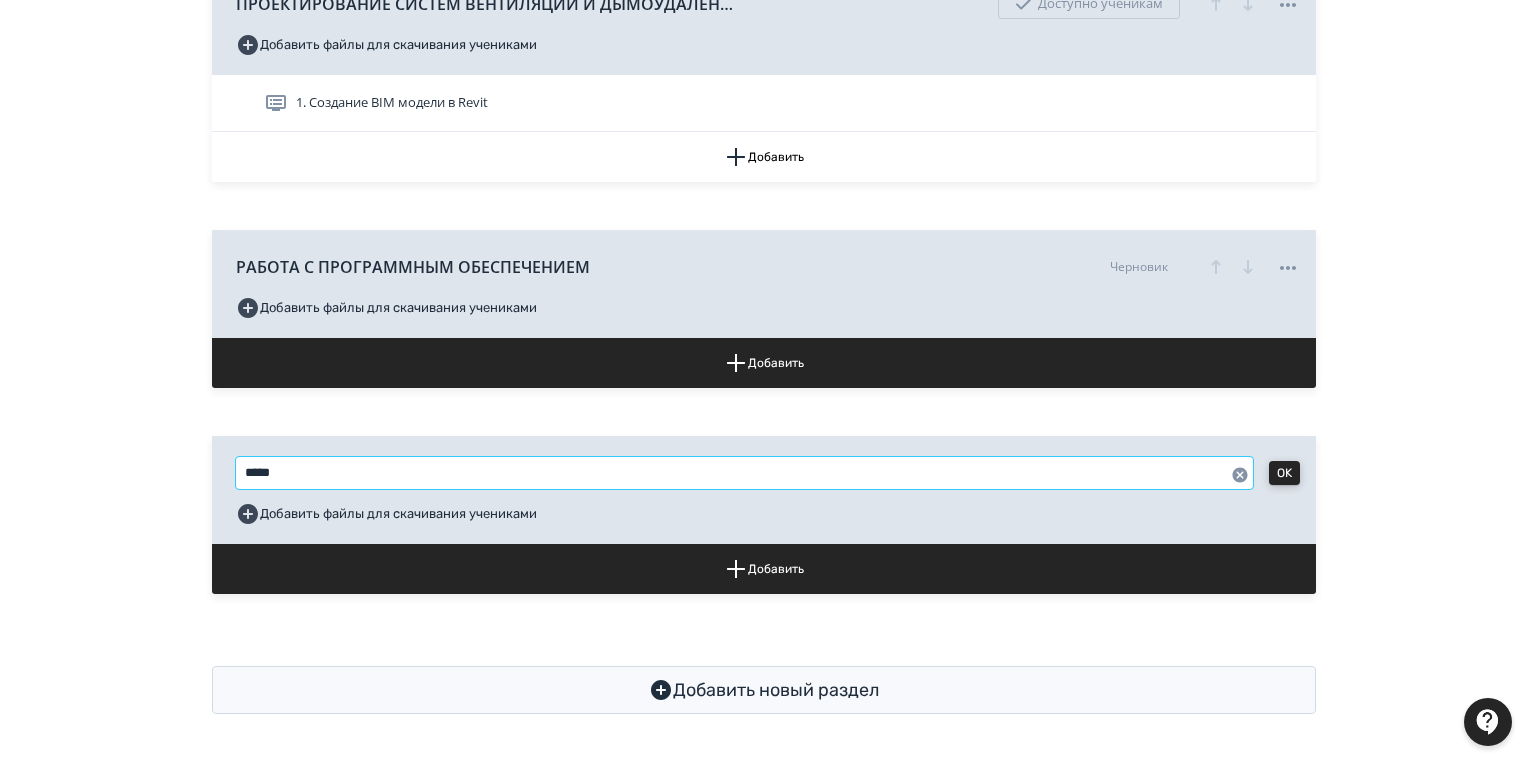 type on "*****" 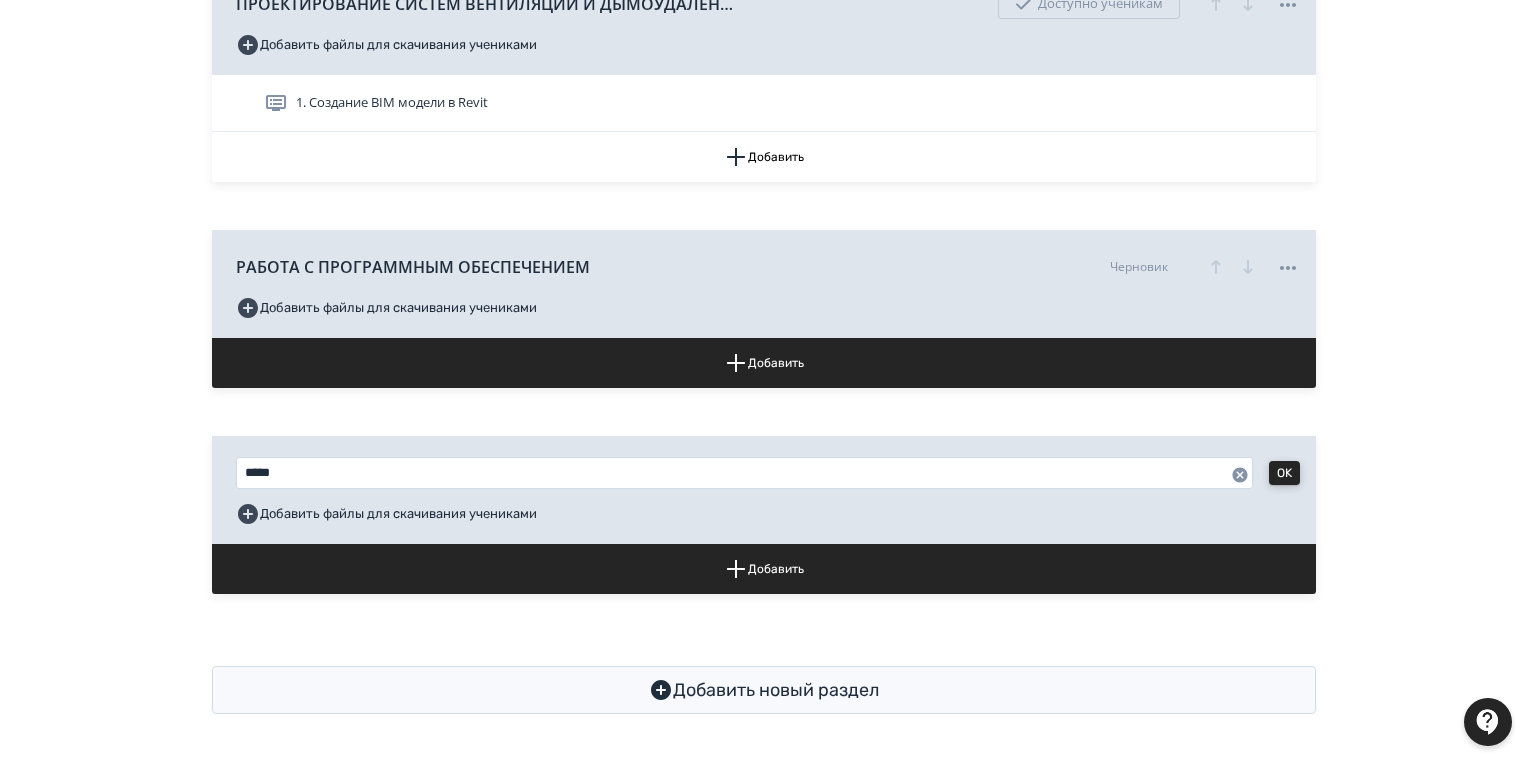 click on "OK" at bounding box center [1284, 473] 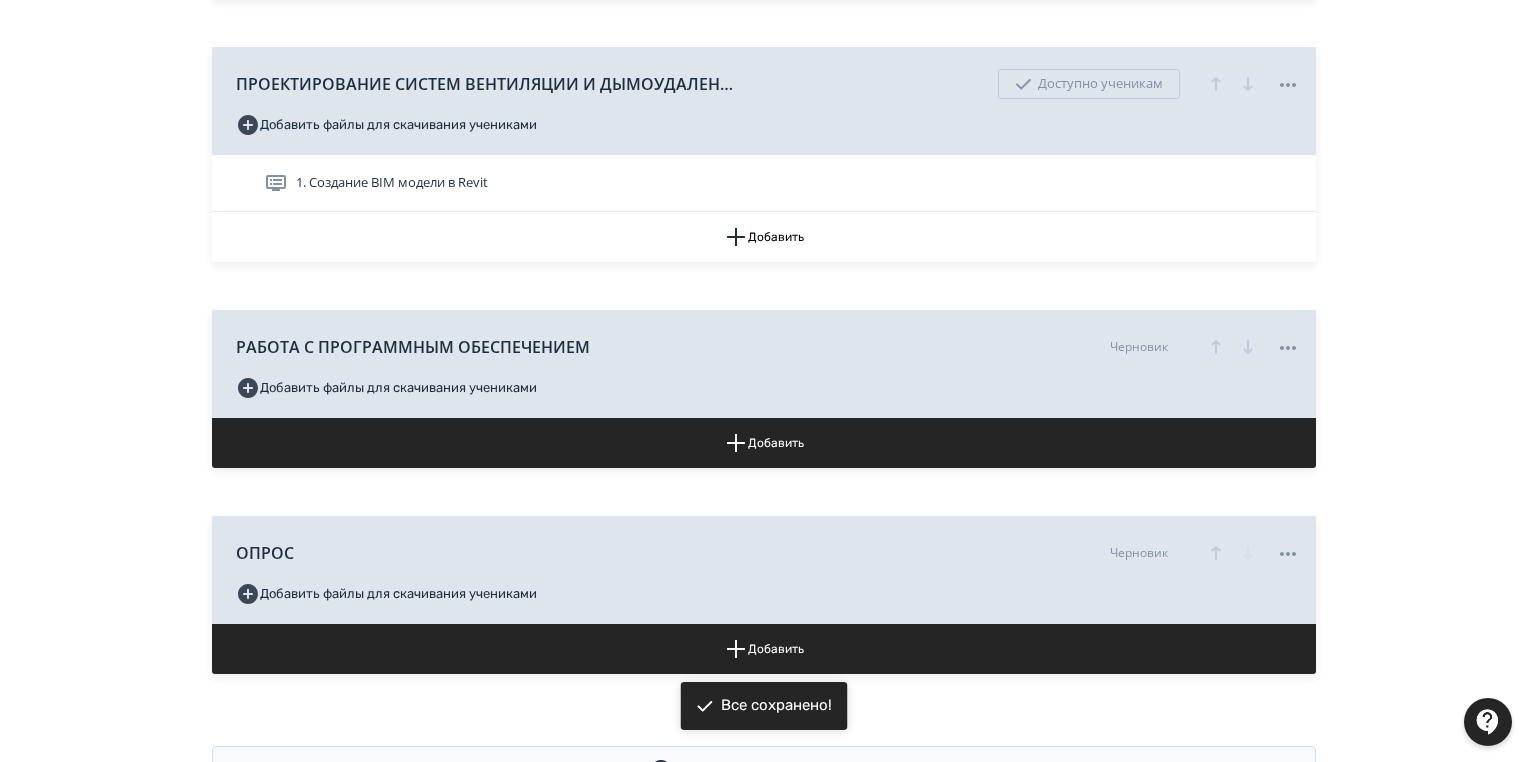 scroll, scrollTop: 893, scrollLeft: 0, axis: vertical 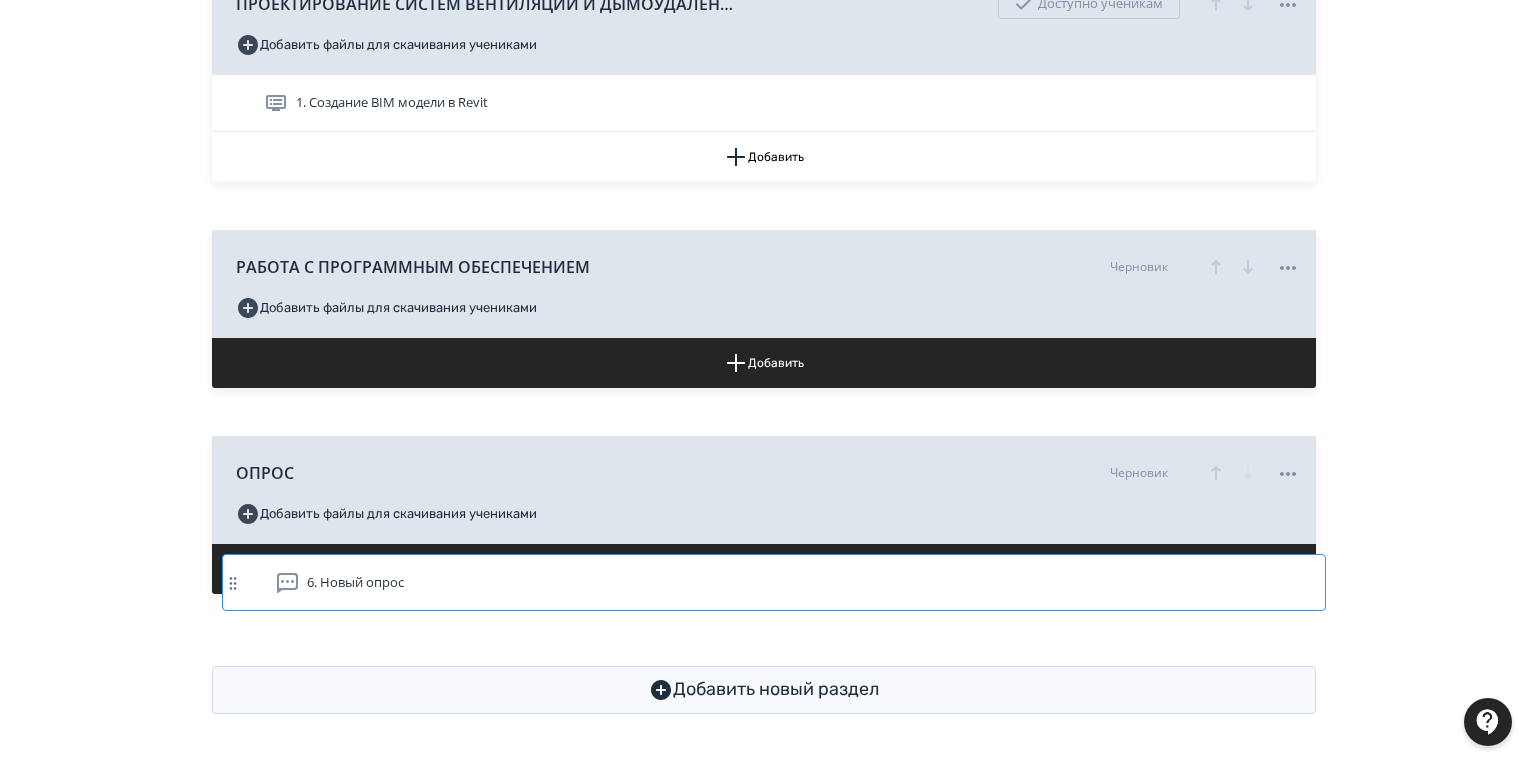 drag, startPoint x: 490, startPoint y: 85, endPoint x: 500, endPoint y: 594, distance: 509.09824 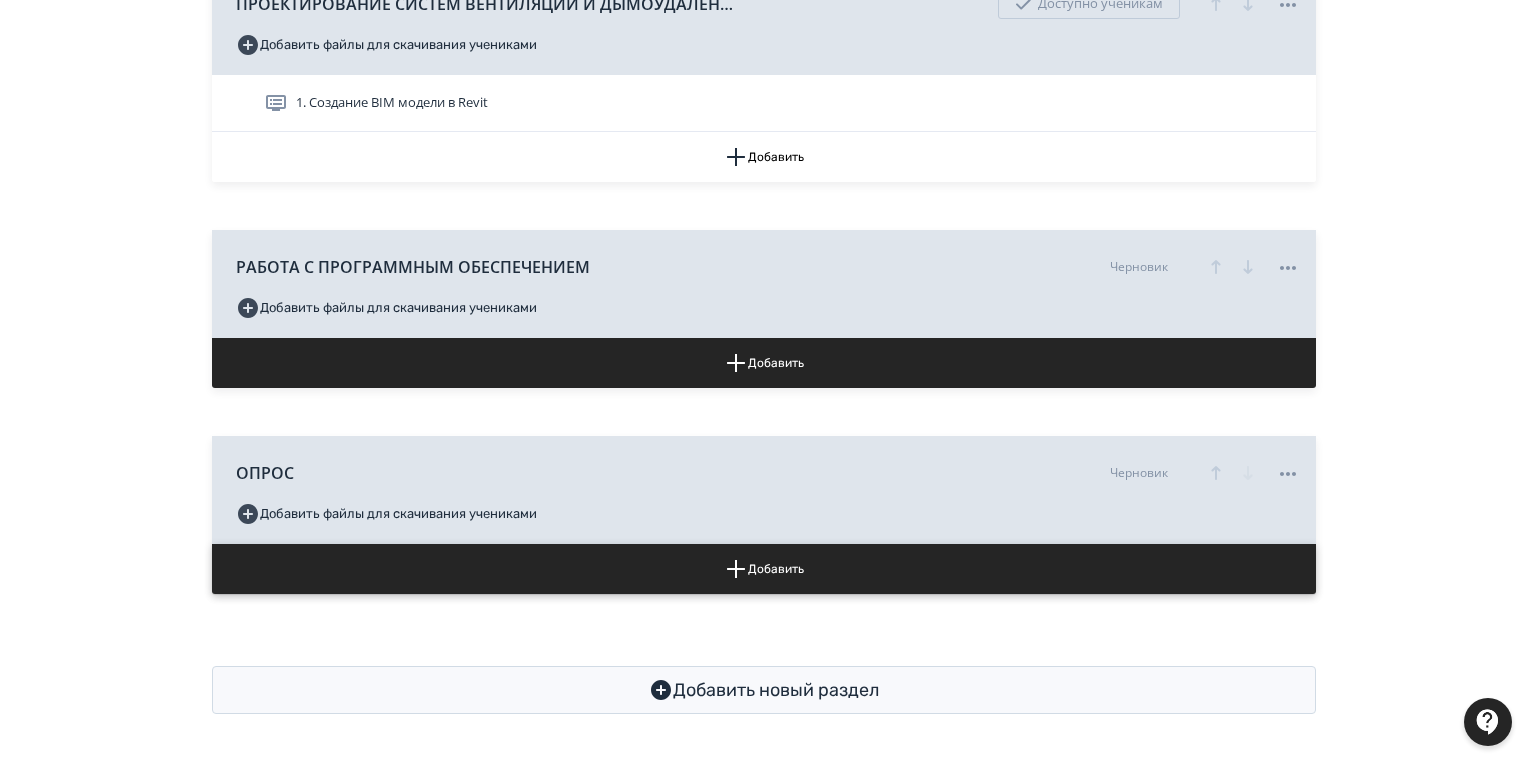 click on "Добавить" at bounding box center (764, 569) 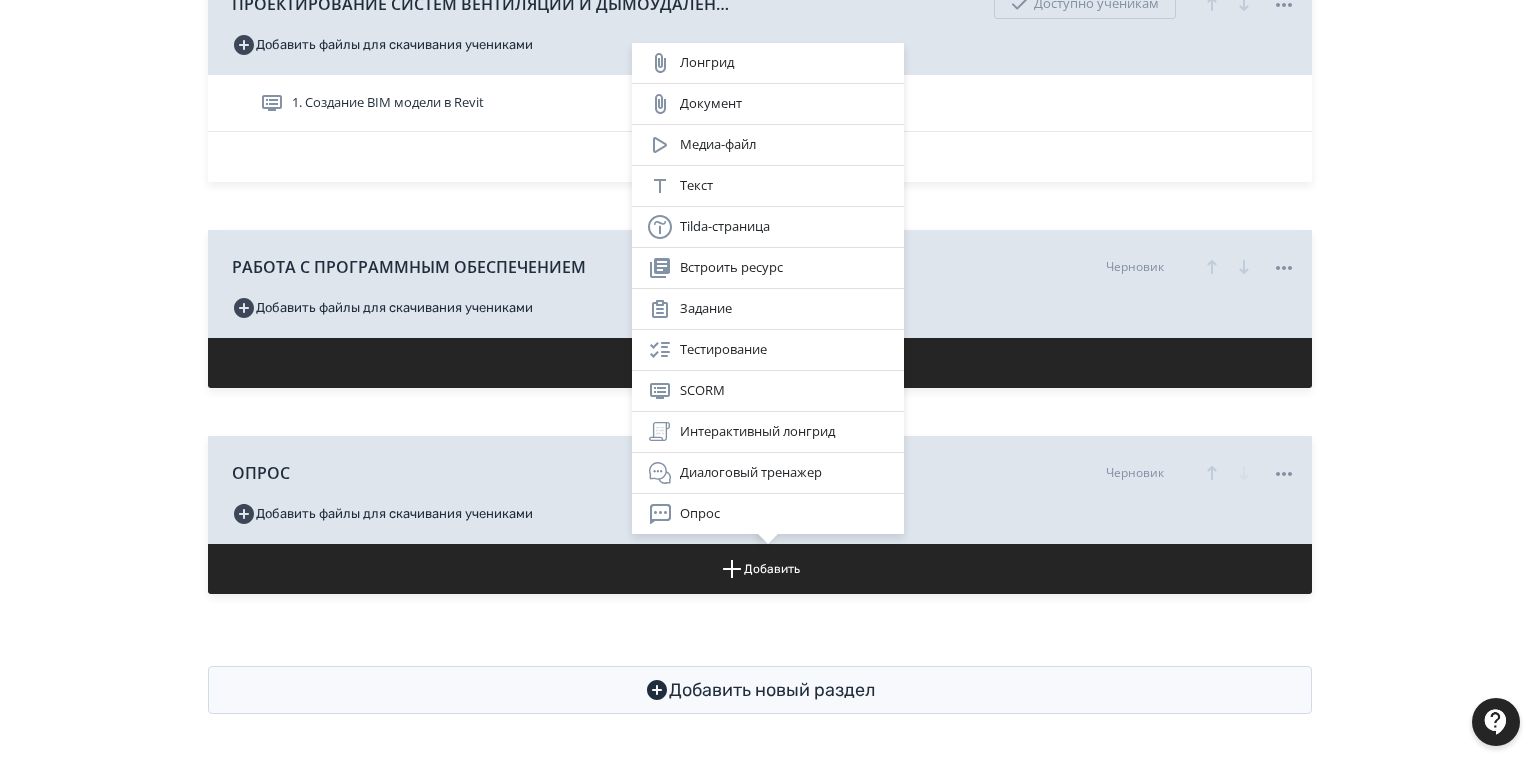 click on "Лонгрид Документ Медиа-файл Текст Tilda-страница Встроить ресурс Задание Тестирование SCORM Интерактивный лонгрид Диалоговый тренажер Опрос" at bounding box center [768, 381] 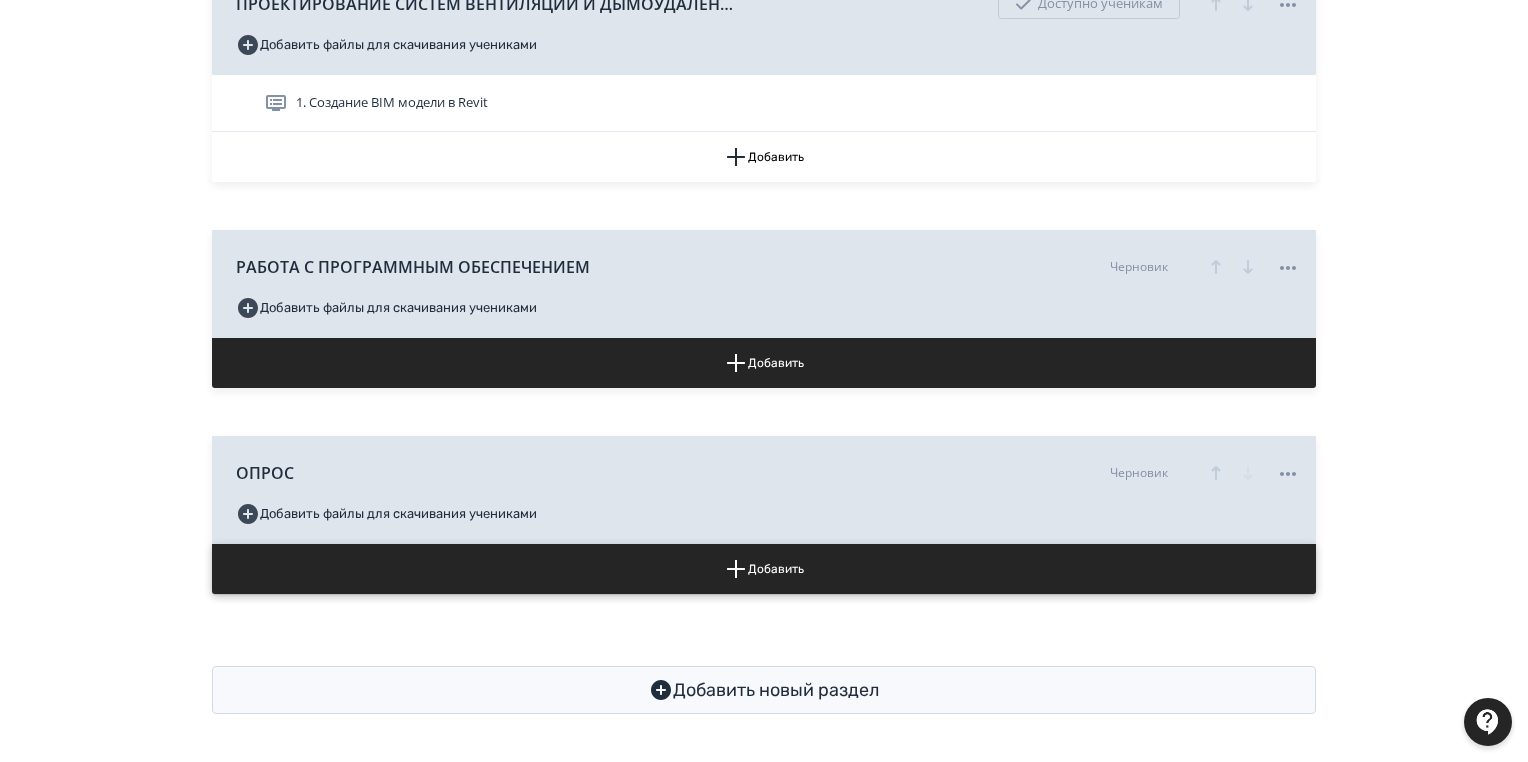 click on "Добавить" at bounding box center (764, 569) 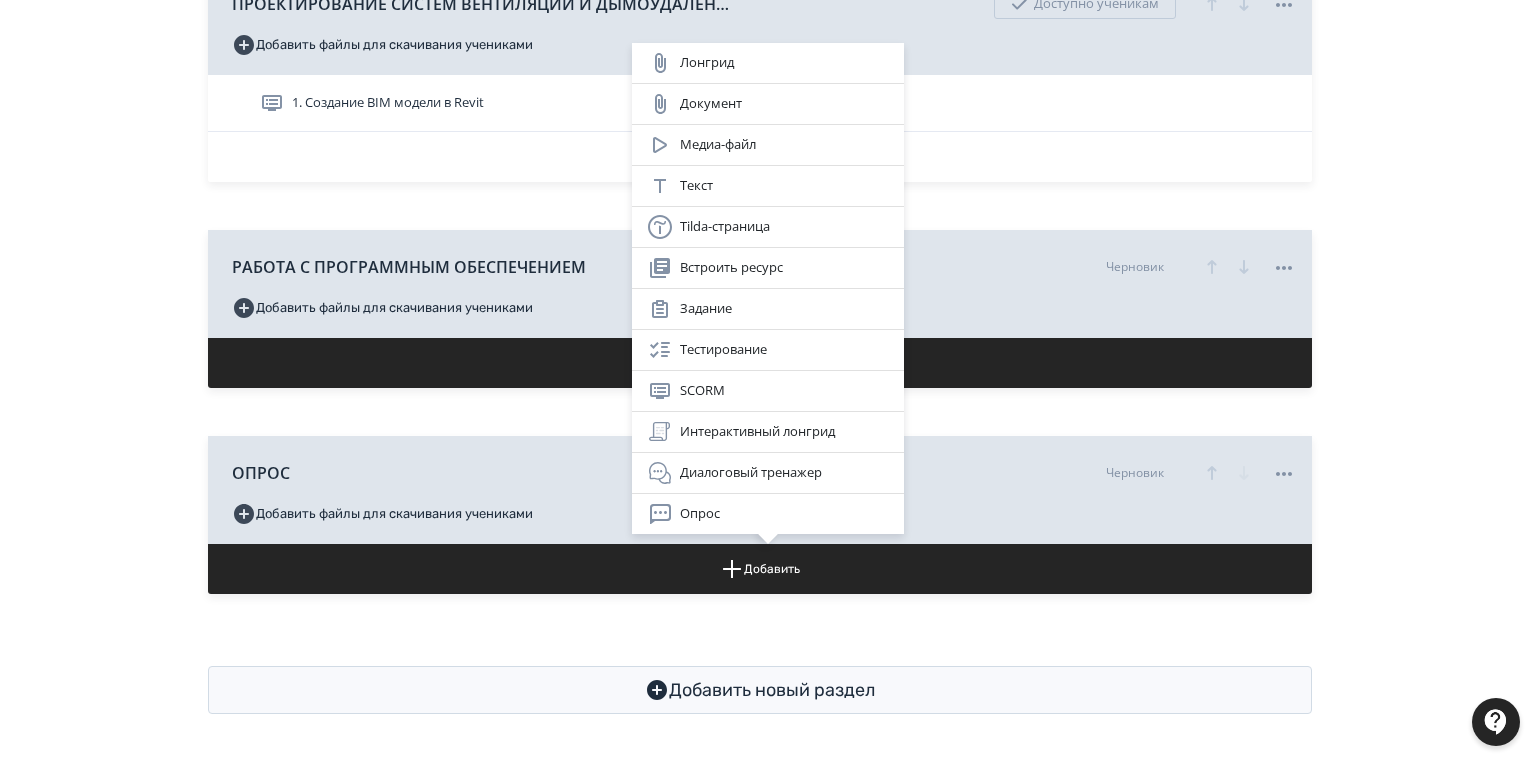 click on "Лонгрид Документ Медиа-файл Текст Tilda-страница Встроить ресурс Задание Тестирование SCORM Интерактивный лонгрид Диалоговый тренажер Опрос" at bounding box center [768, 381] 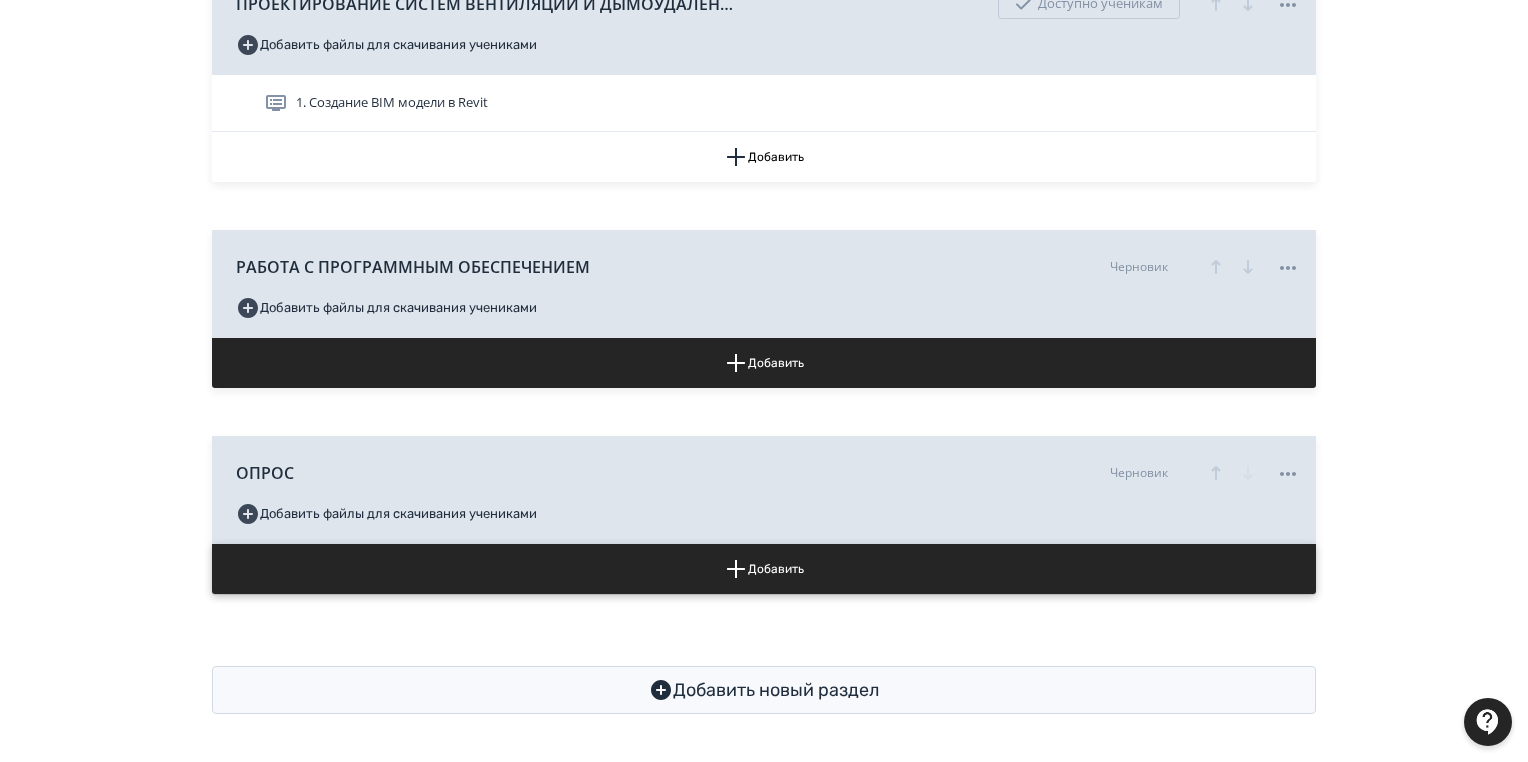 click on "Добавить" at bounding box center (764, 569) 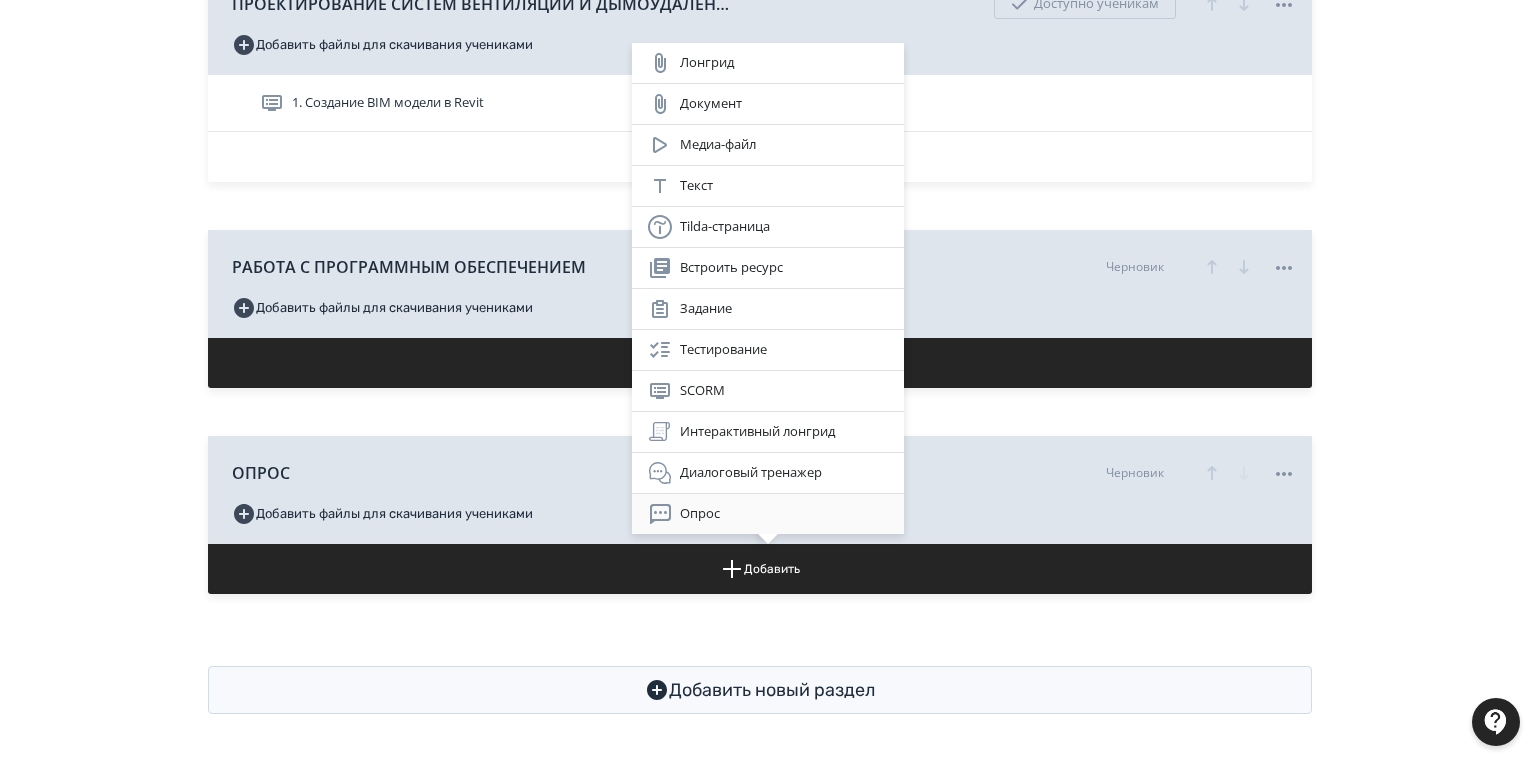 click on "Опрос" at bounding box center [768, 514] 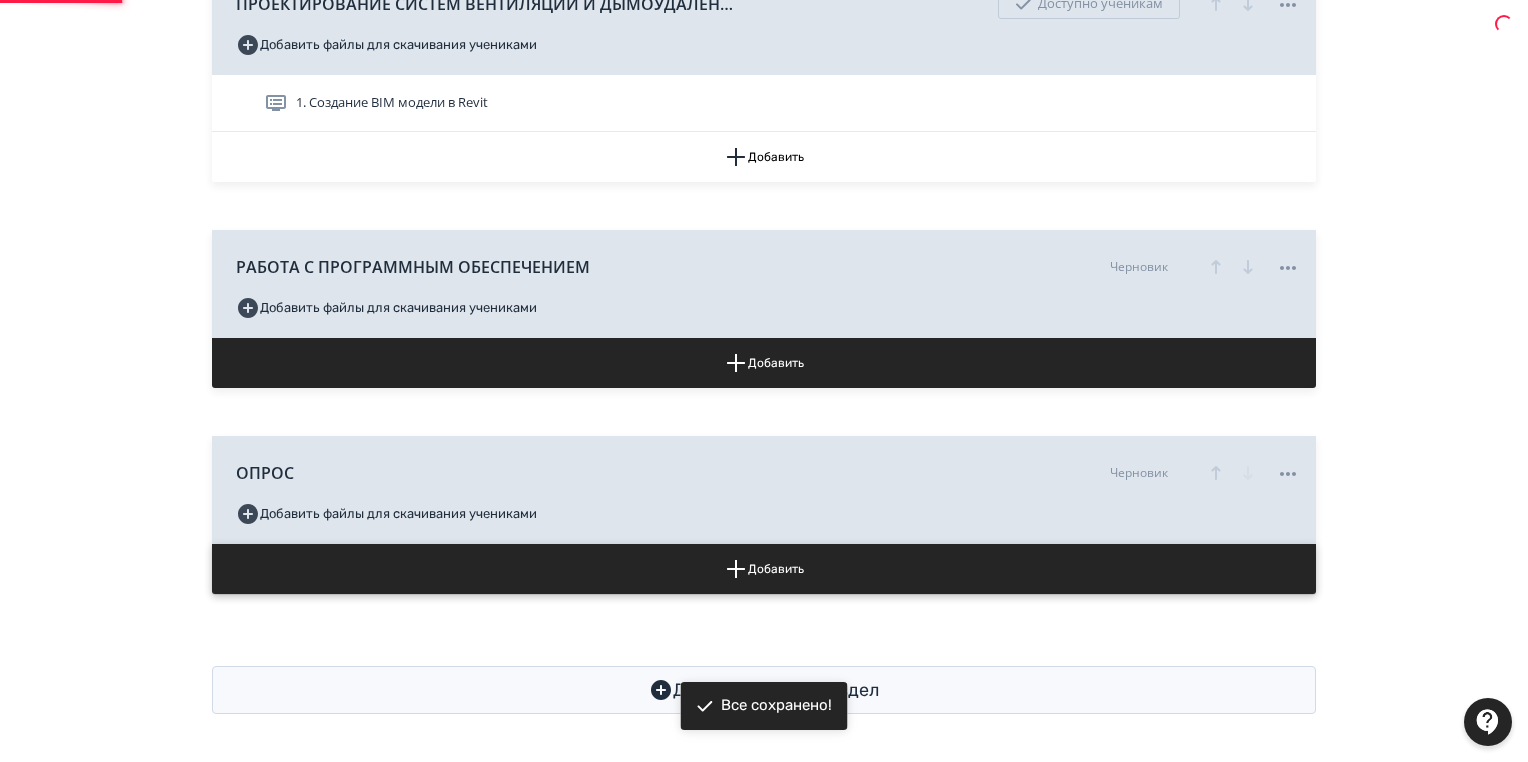 scroll, scrollTop: 0, scrollLeft: 0, axis: both 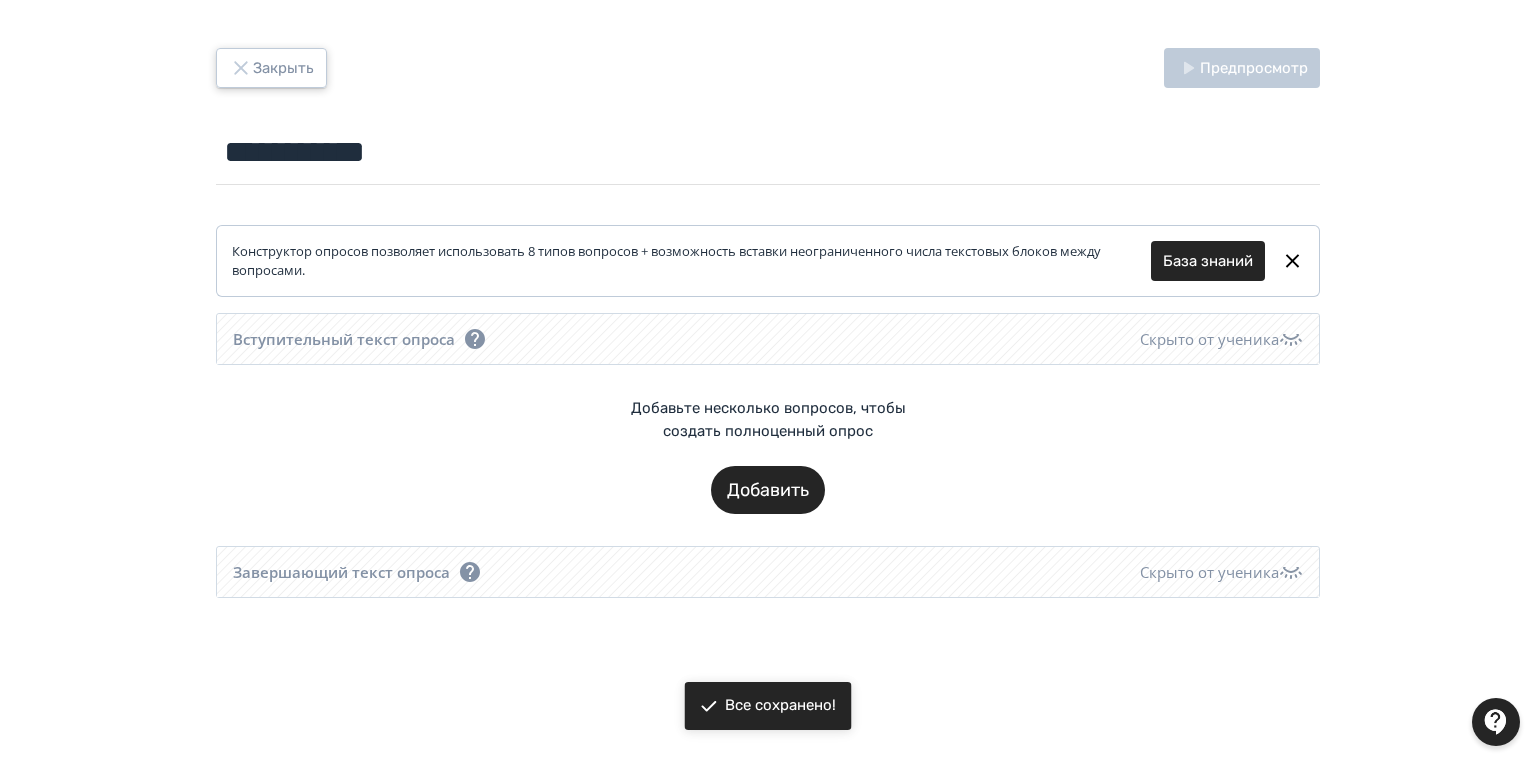 click on "Закрыть" at bounding box center (271, 68) 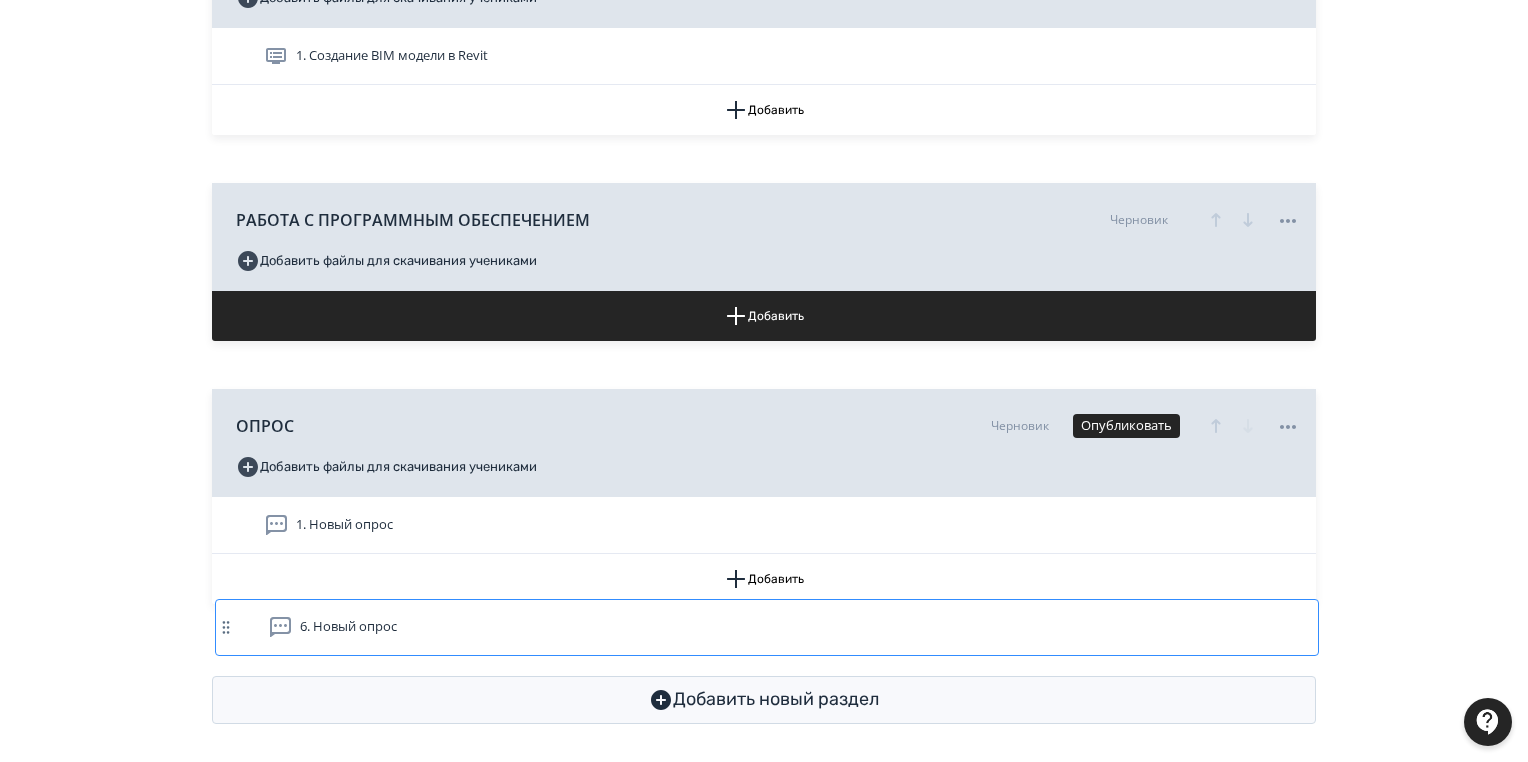 scroll, scrollTop: 1192, scrollLeft: 0, axis: vertical 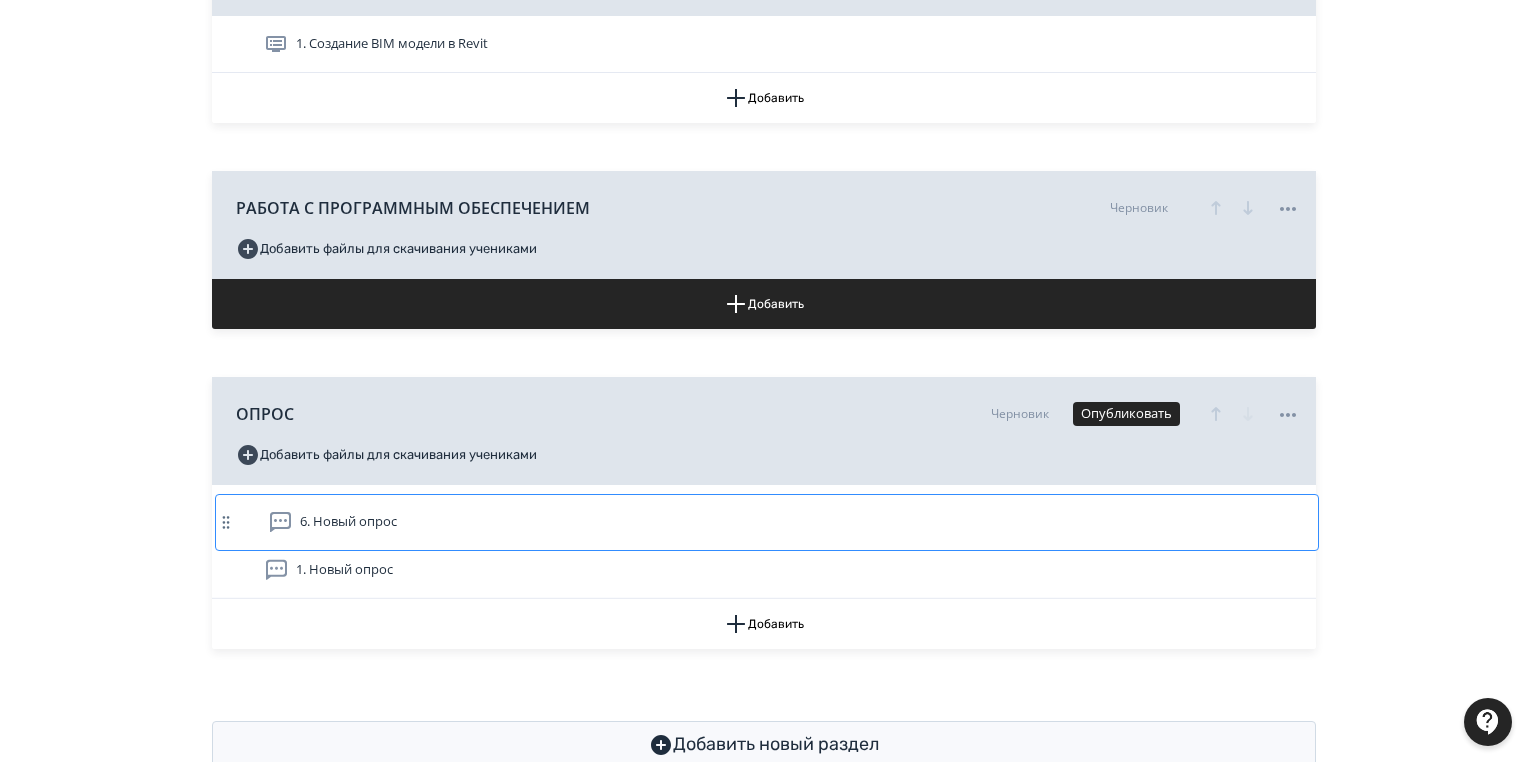 drag, startPoint x: 222, startPoint y: 410, endPoint x: 226, endPoint y: 527, distance: 117.06836 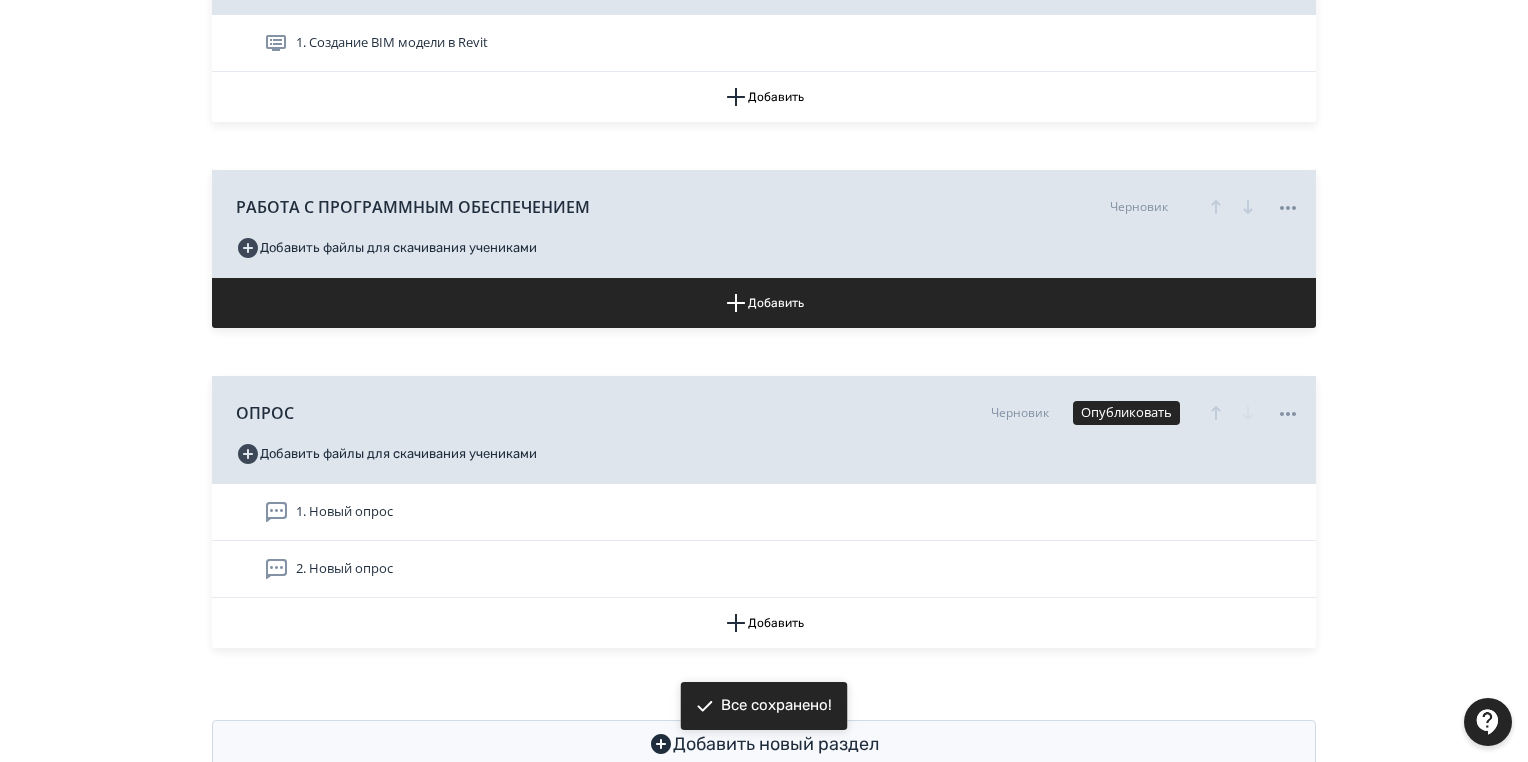 scroll, scrollTop: 1079, scrollLeft: 0, axis: vertical 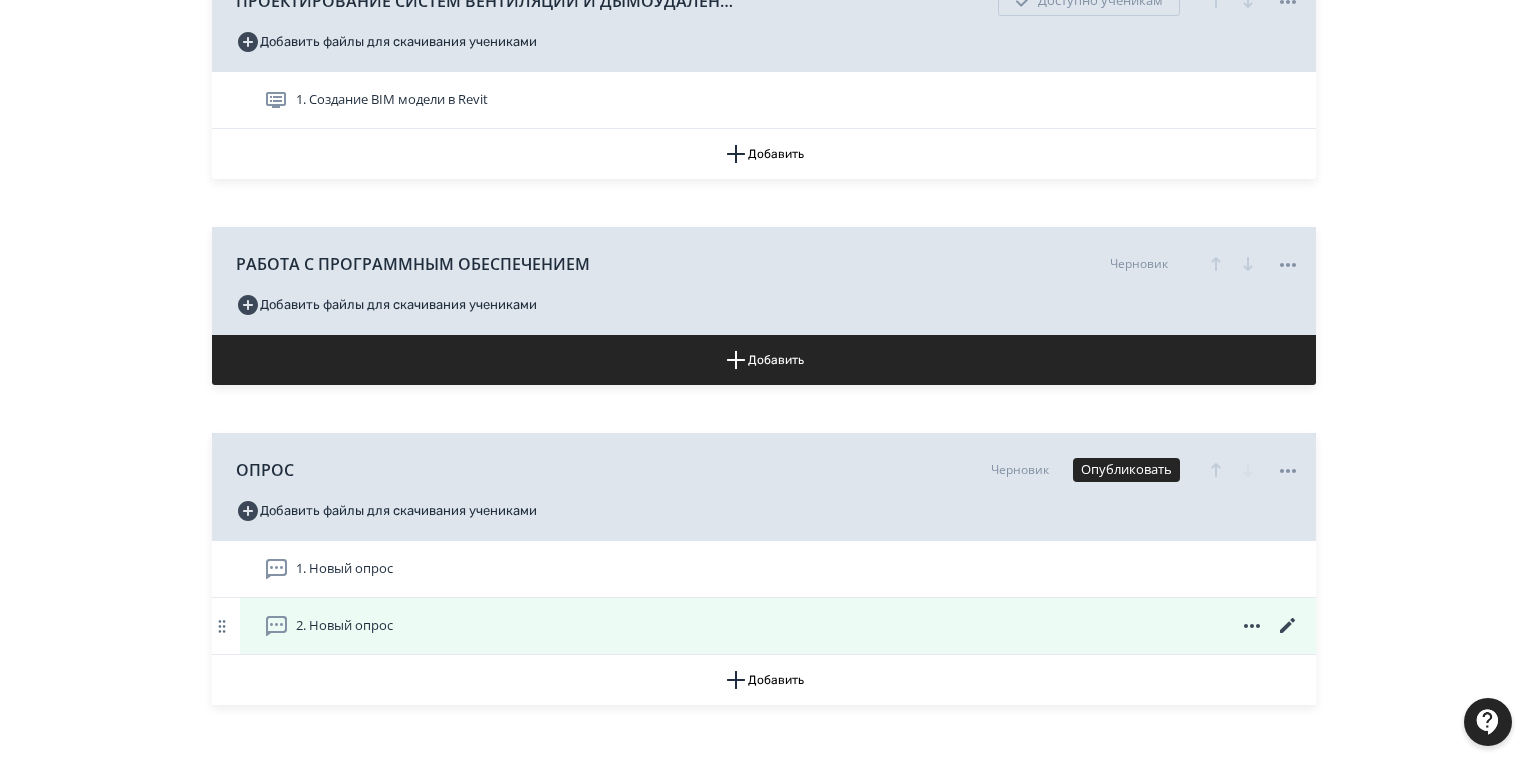 click on "2. Новый опрос" at bounding box center (344, 626) 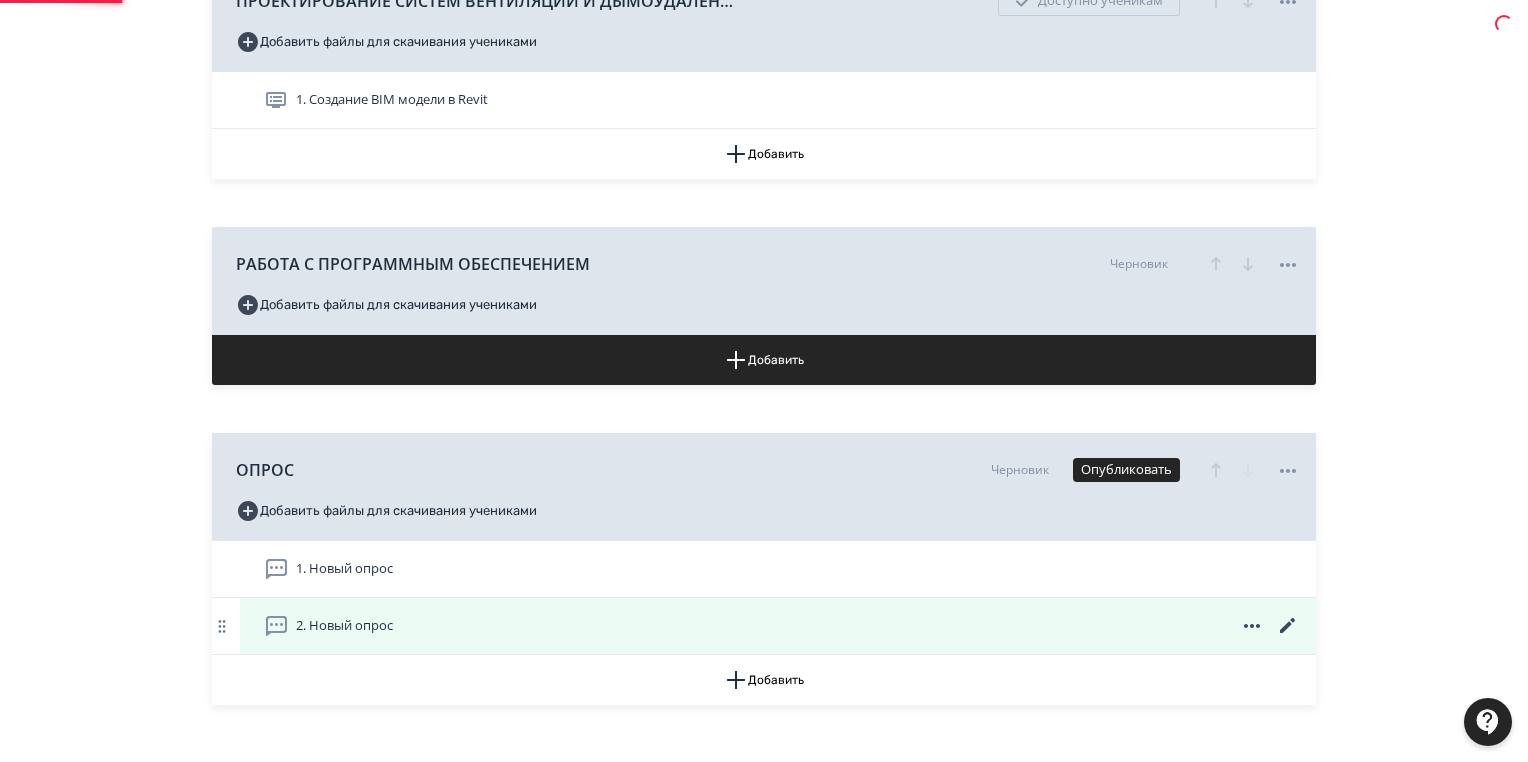 scroll, scrollTop: 0, scrollLeft: 0, axis: both 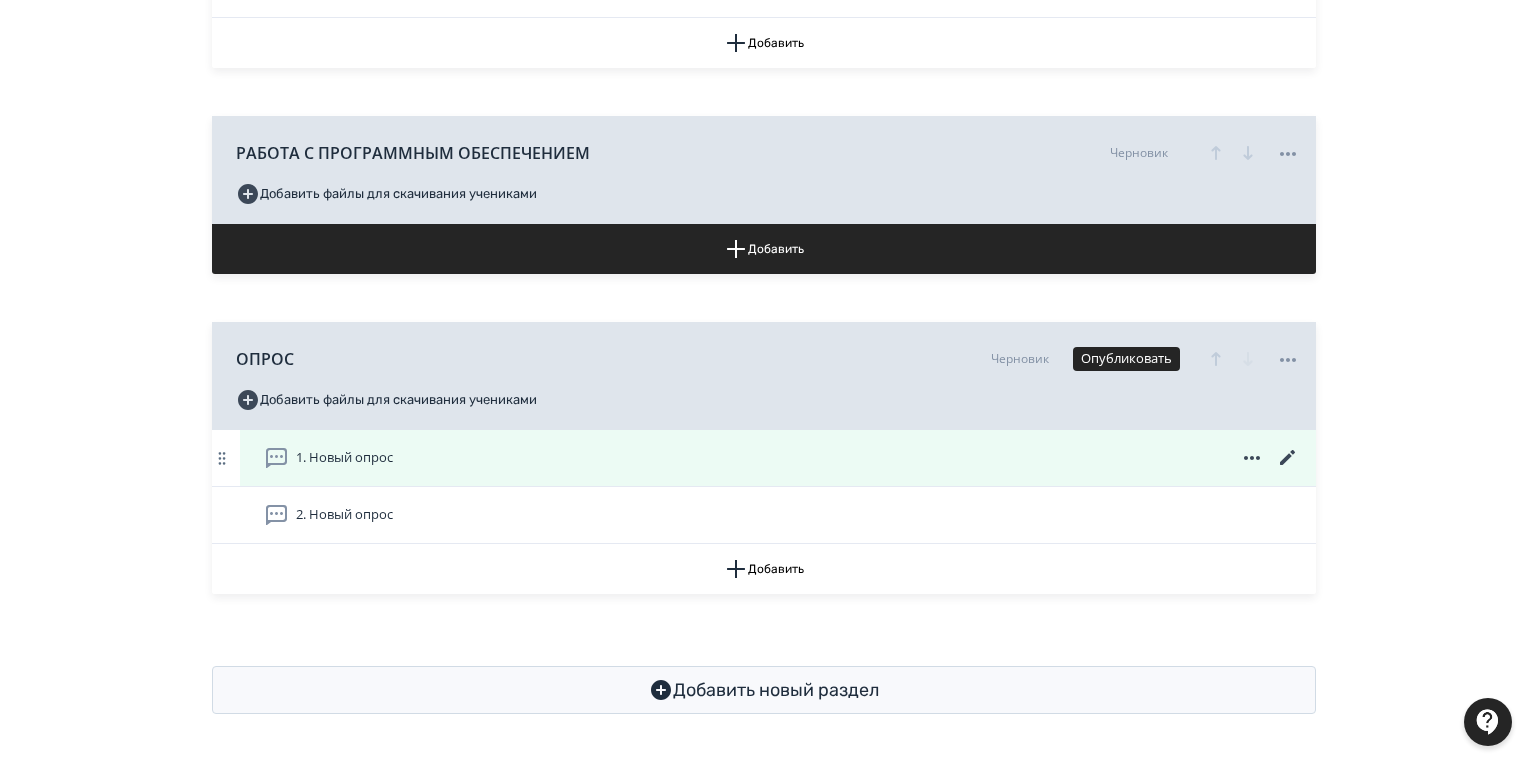 click 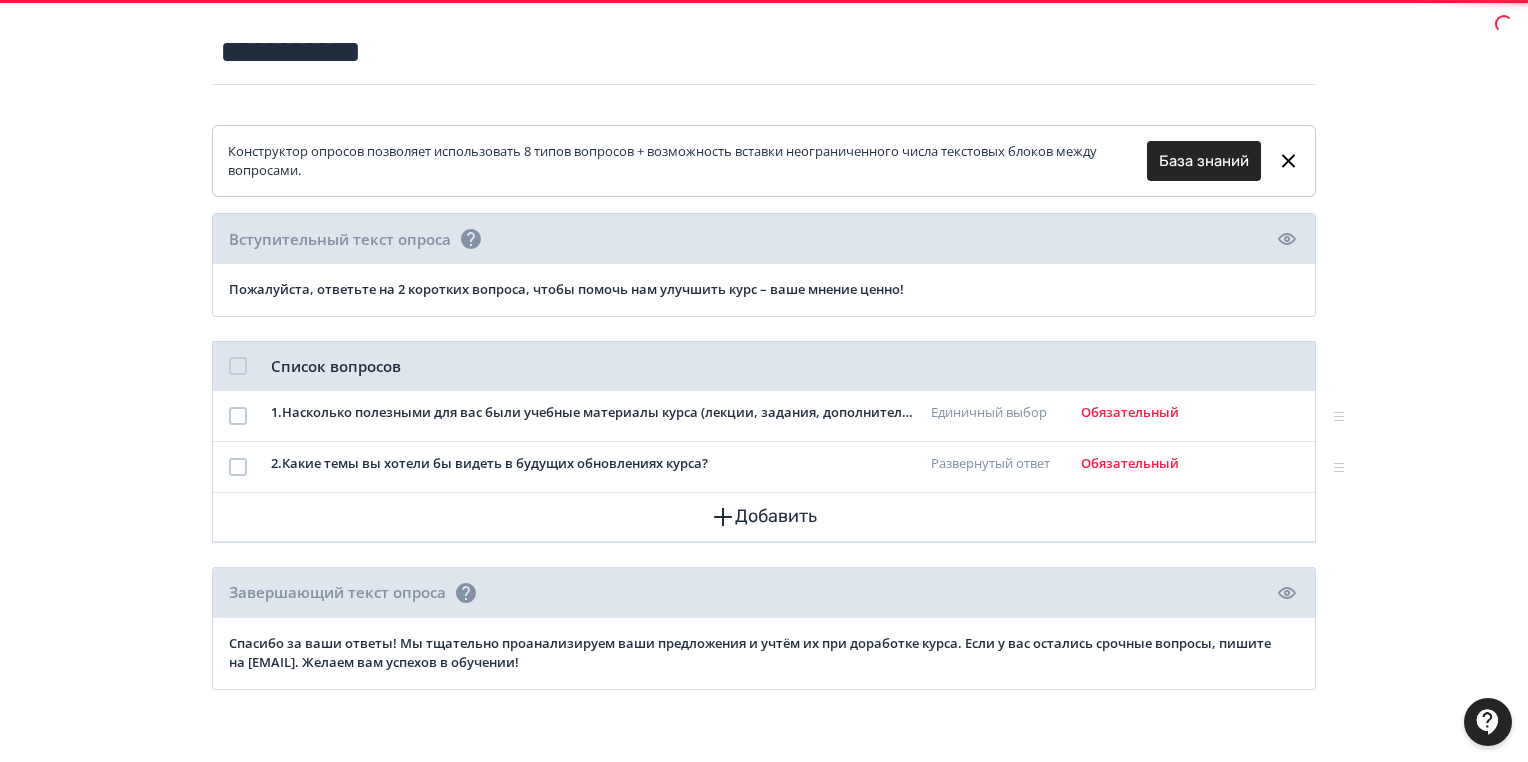 scroll, scrollTop: 0, scrollLeft: 0, axis: both 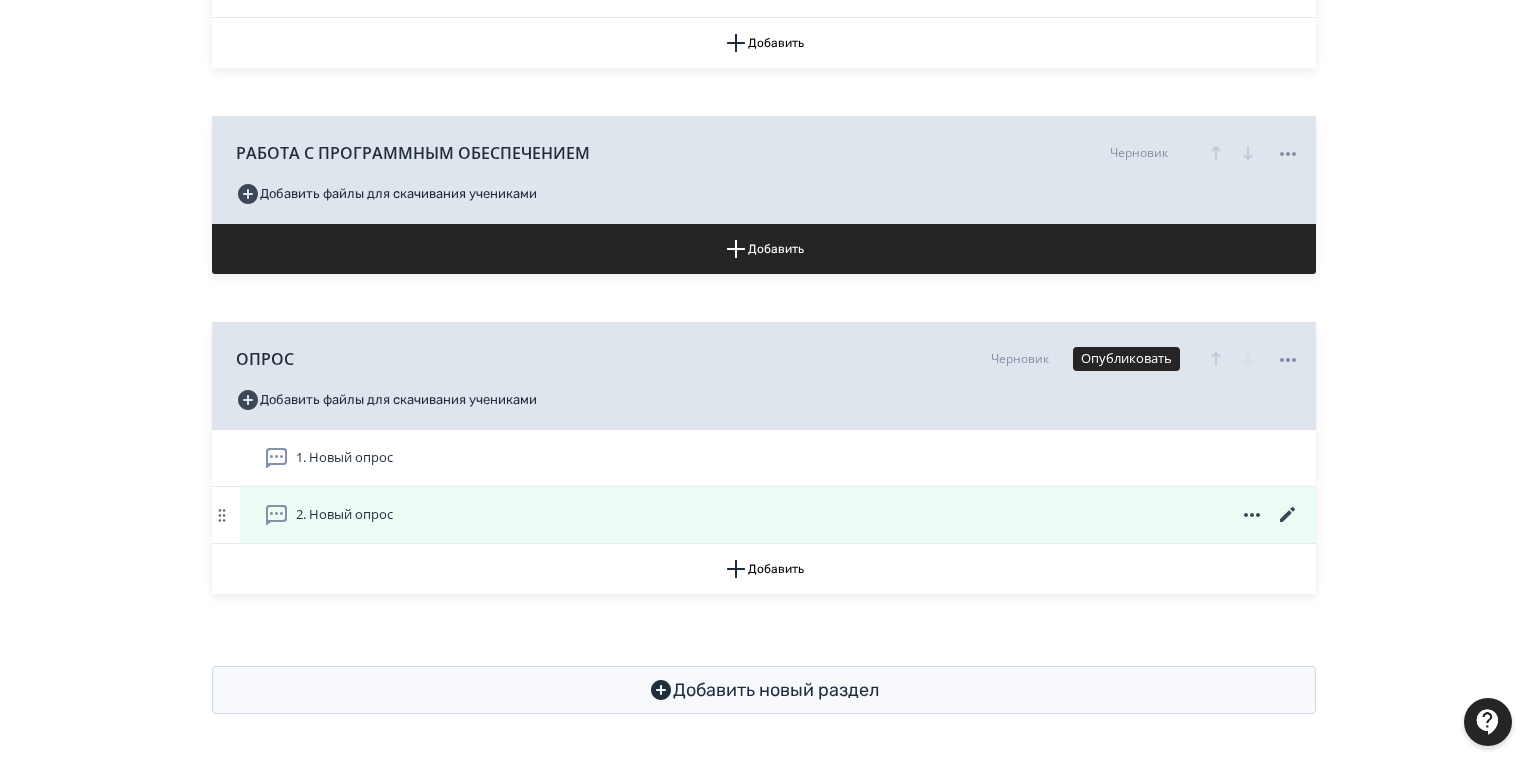 click 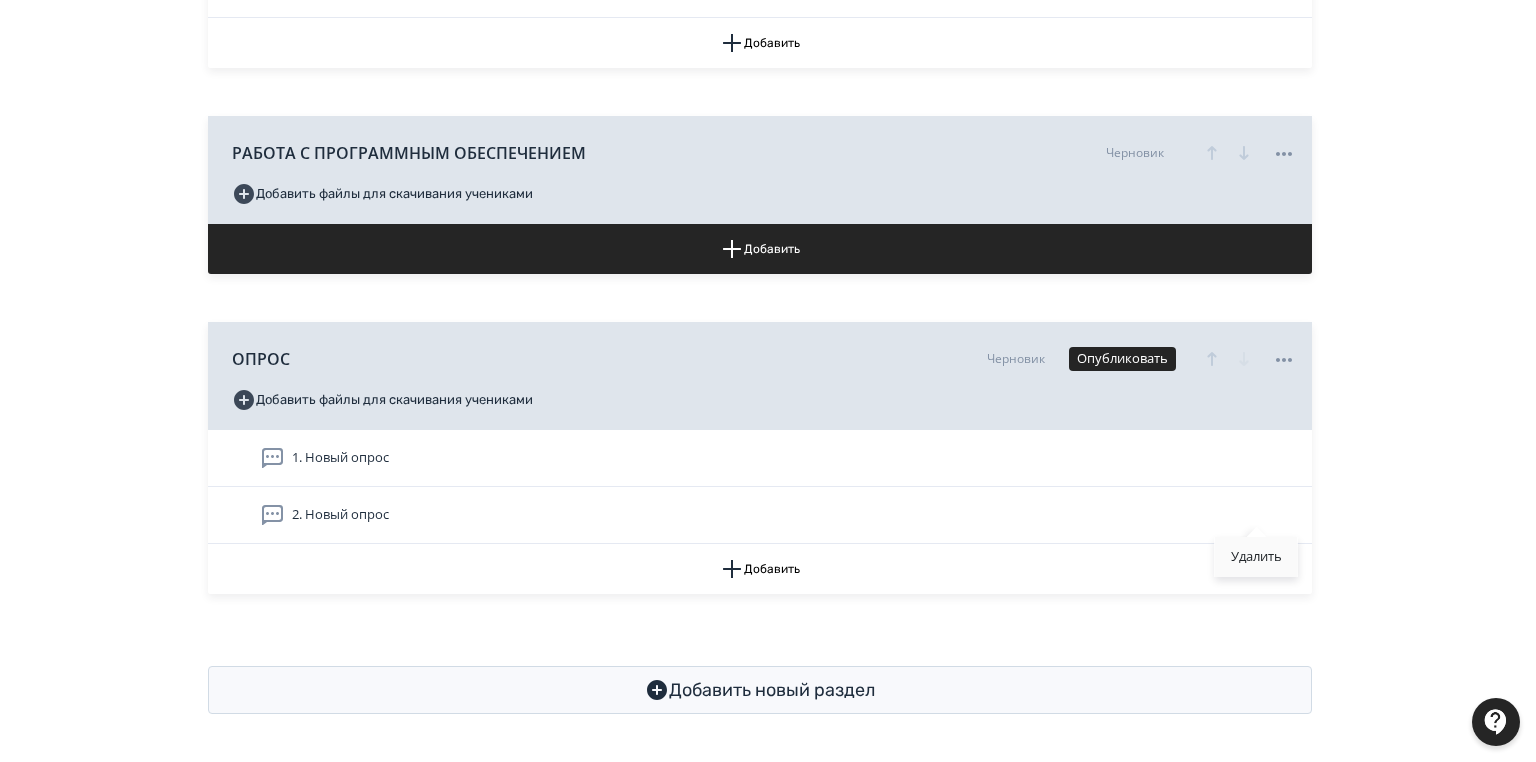 click on "Удалить" at bounding box center [1256, 557] 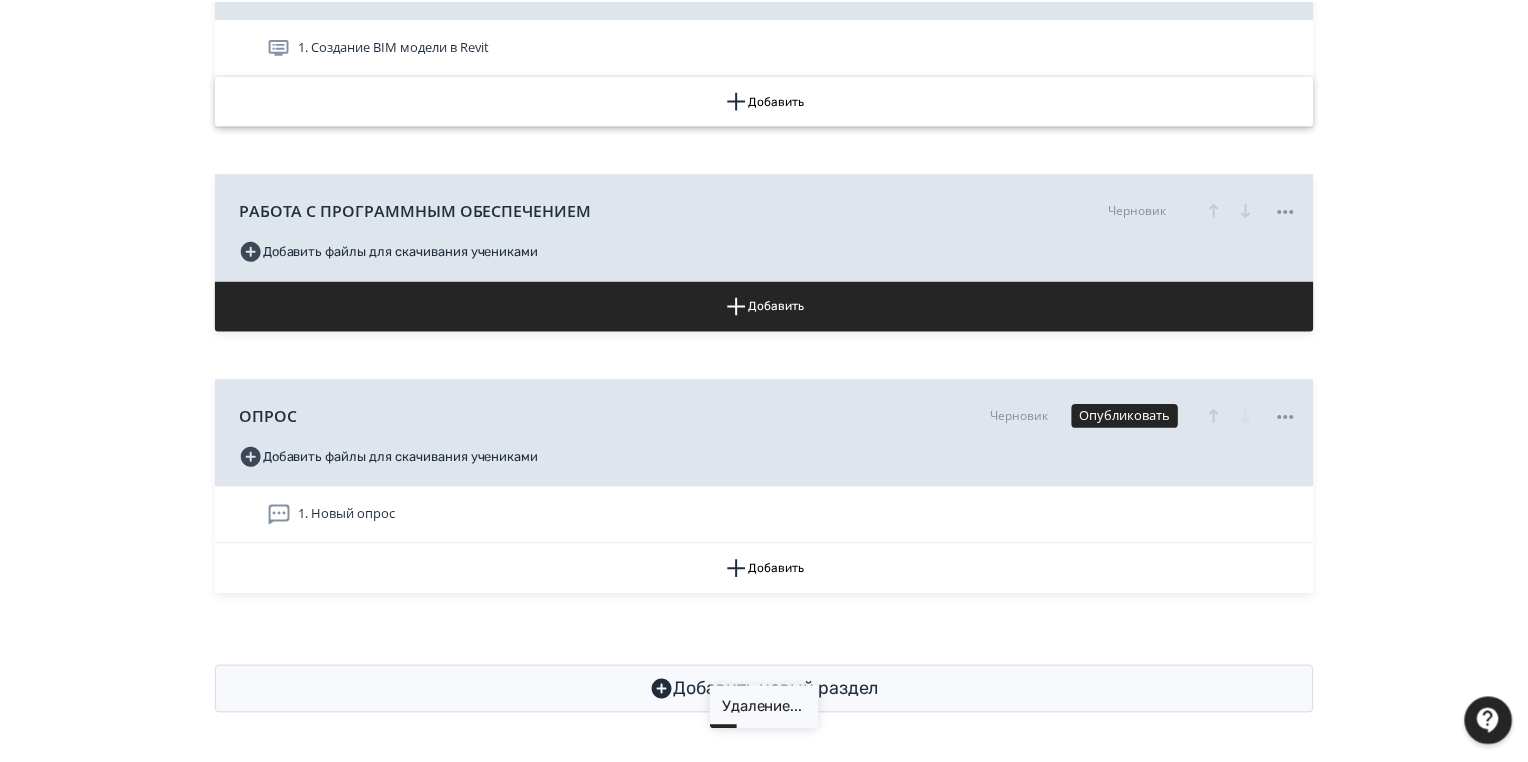 scroll, scrollTop: 1133, scrollLeft: 0, axis: vertical 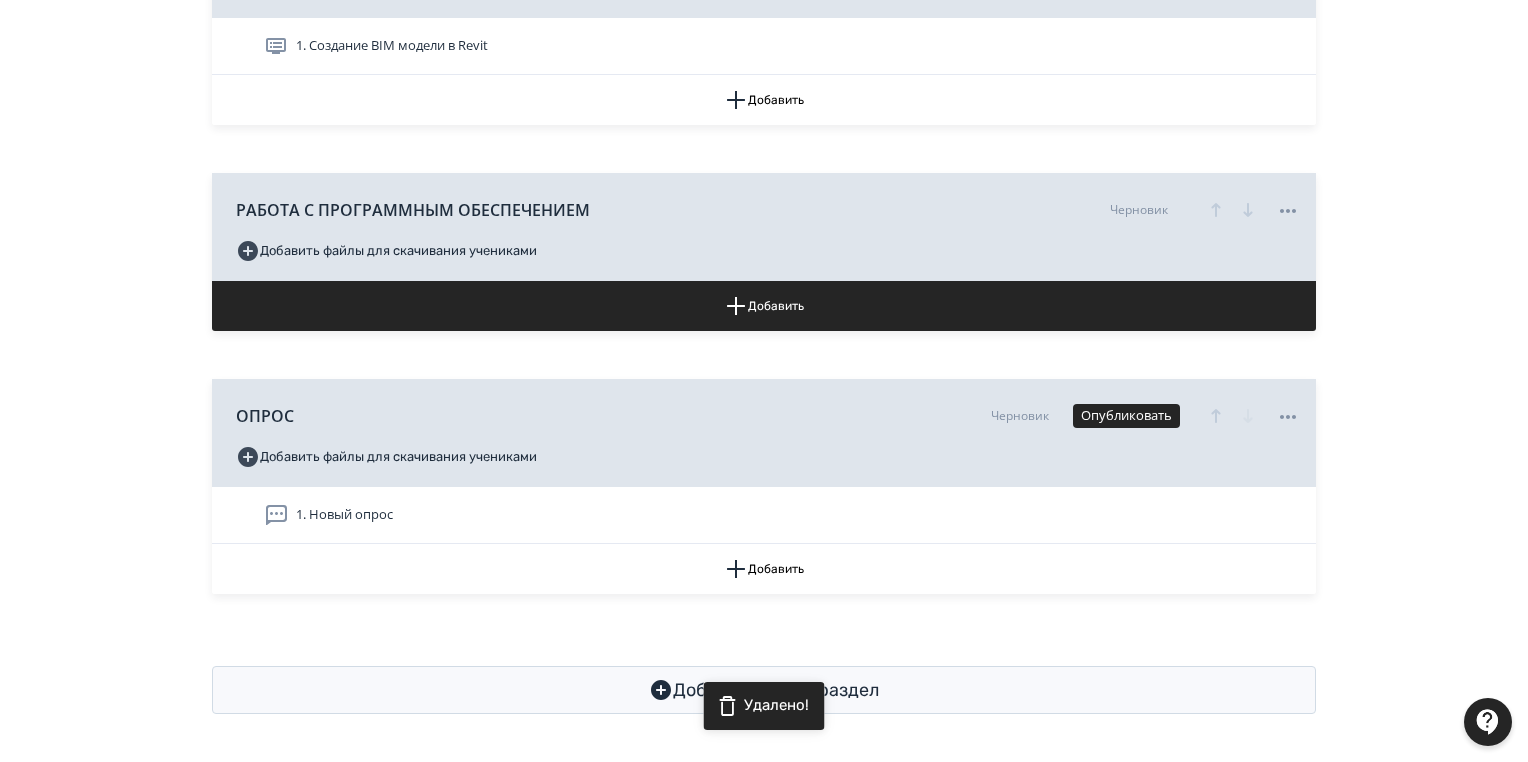 click on "ОСНОВЫ ПРОЕКТИРОВАНИЯ Черновик Добавить файлы для скачивания учениками Добавить ПРОЕКТИРОВАНИЕ СИСТЕМ ОТОПЛЕНИЯ   Доступно ученикам Добавить файлы для скачивания учениками 1. Исходные данные для проектирования 2. Расчет теплопотерь здания 3. Гидравлический расчет 4. Создание BIM модели в Revit 5. Расстановка компенсаторов Добавить ПРОЕКТИРОВАНИЕ СИСТЕМ ВЕНТИЛЯЦИИ И ДЫМОУДАЛЕНИЯ   Доступно ученикам Добавить файлы для скачивания учениками 1. Создание BIM модели в Revit Добавить РАБОТА С ПРОГРАММНЫМ ОБЕСПЕЧЕНИЕМ Черновик Добавить ОПРОС Черновик Опубликовать" at bounding box center (764, -57) 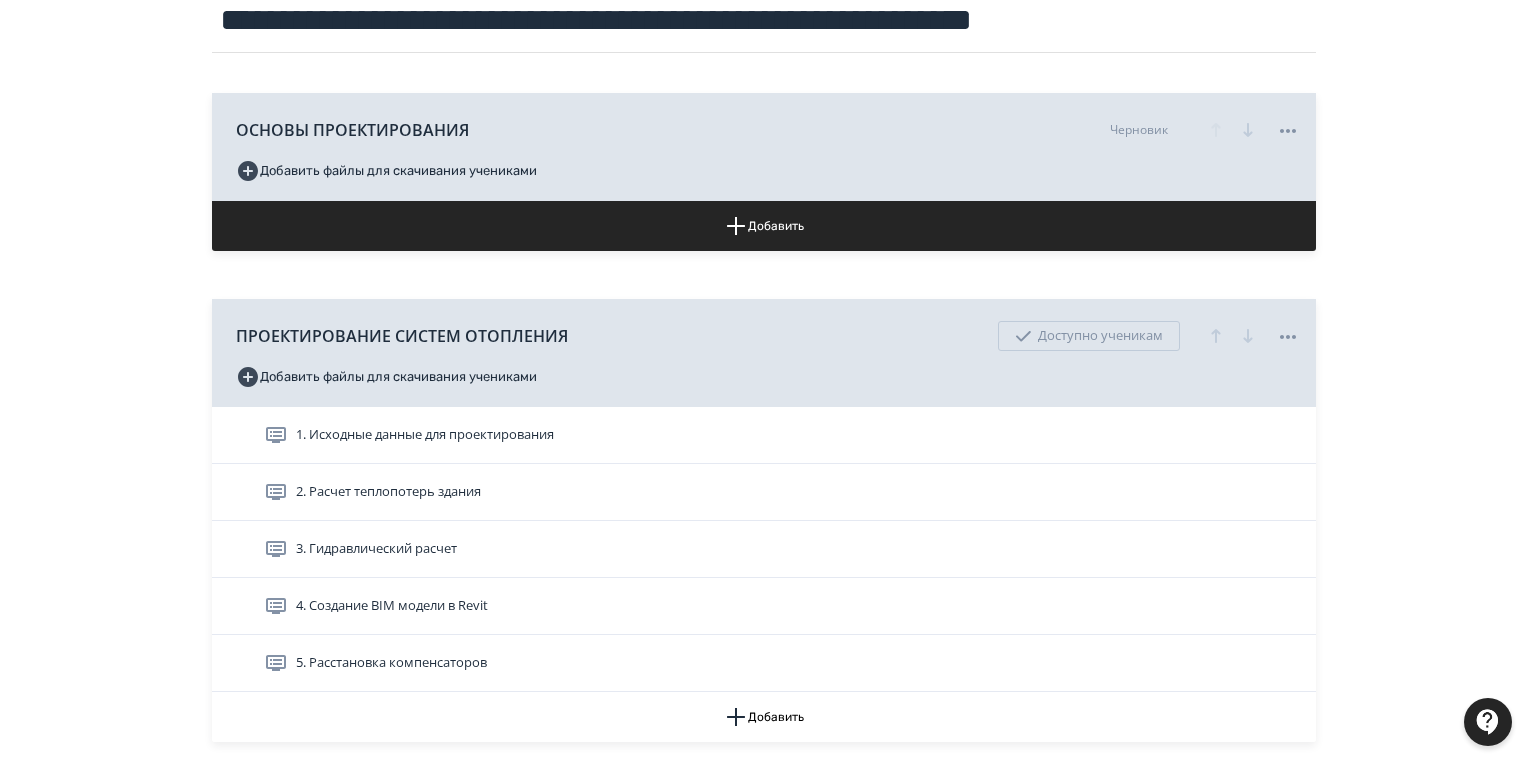 scroll, scrollTop: 173, scrollLeft: 0, axis: vertical 